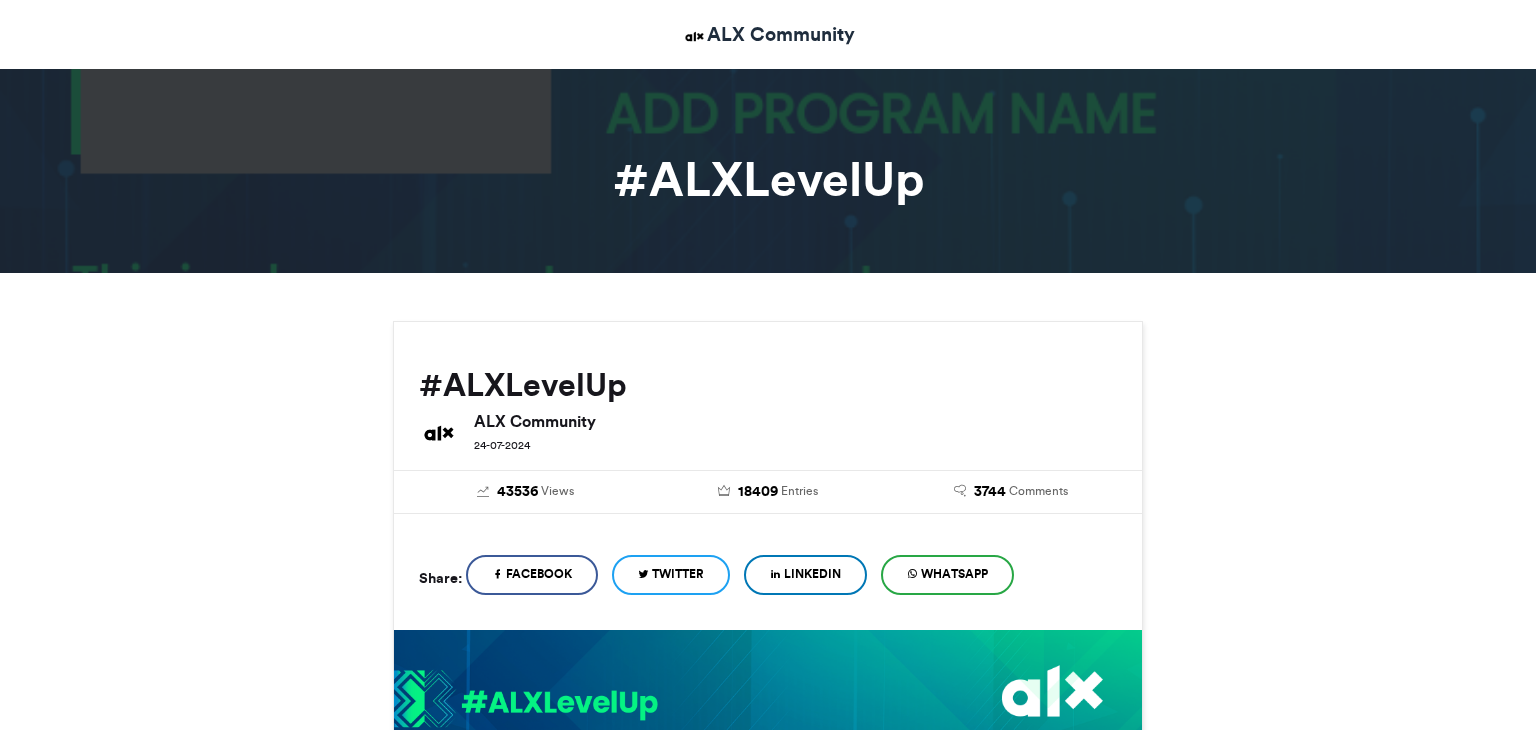 scroll, scrollTop: 0, scrollLeft: 0, axis: both 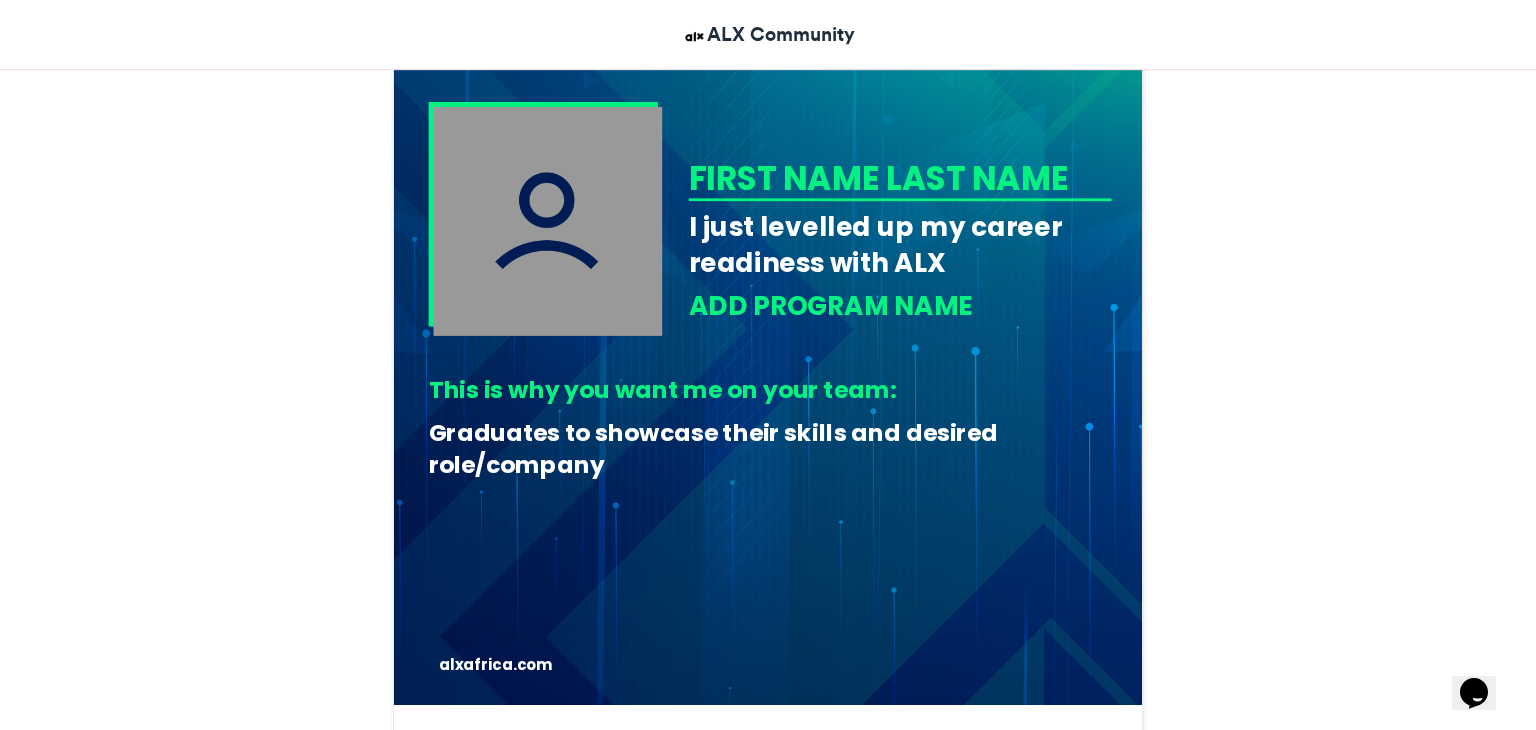 click on "FIRST NAME LAST NAME" at bounding box center (897, 178) 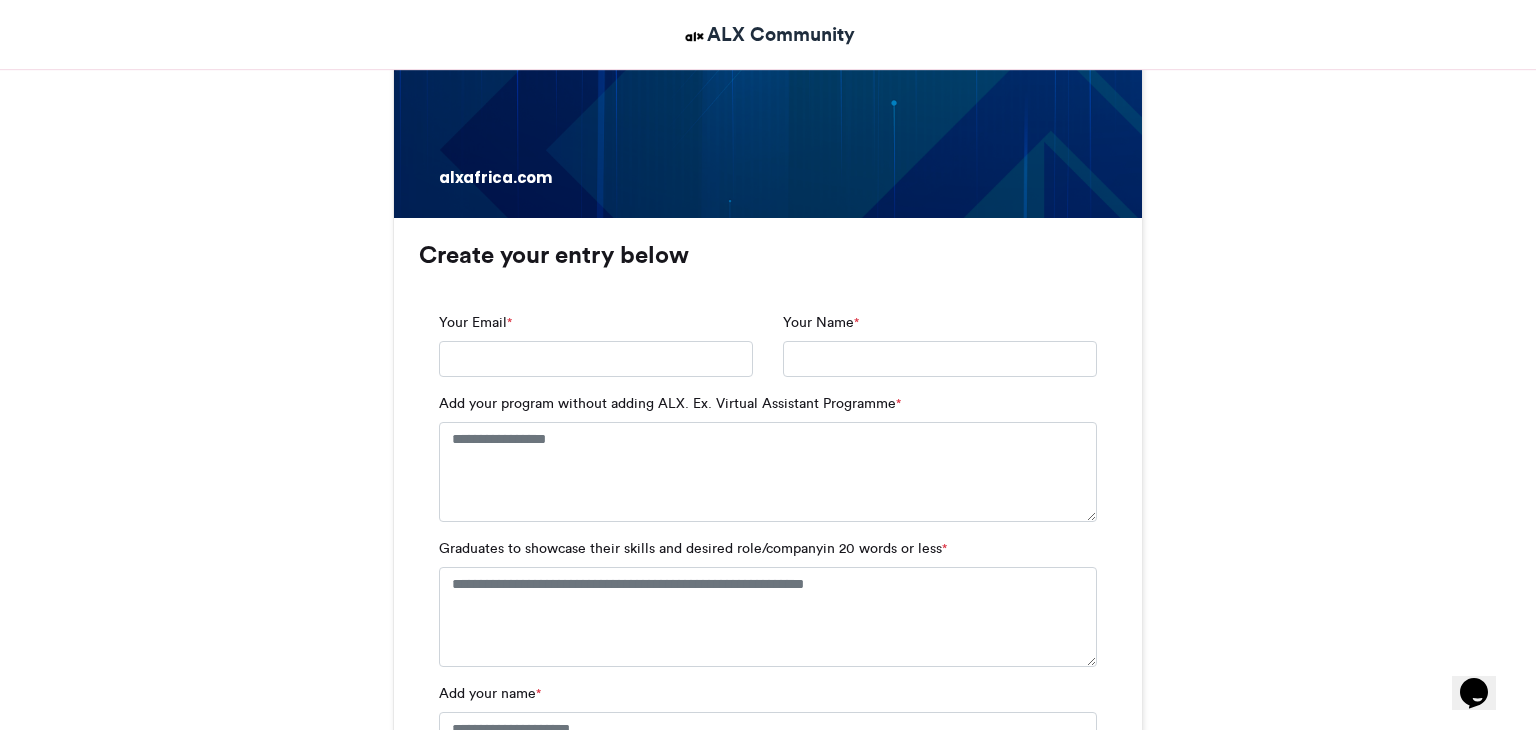 scroll, scrollTop: 1160, scrollLeft: 0, axis: vertical 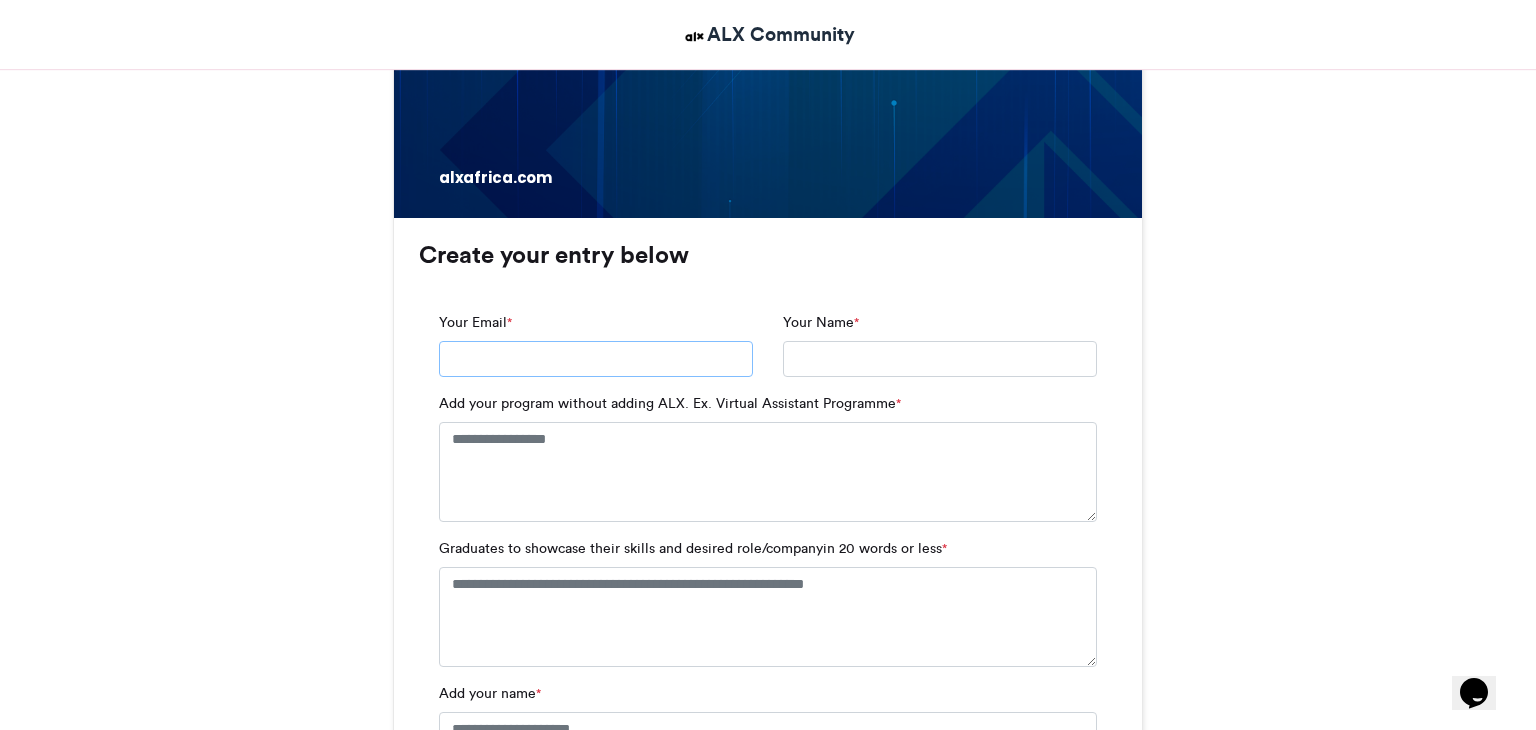 click on "Your Email  *" at bounding box center [596, 359] 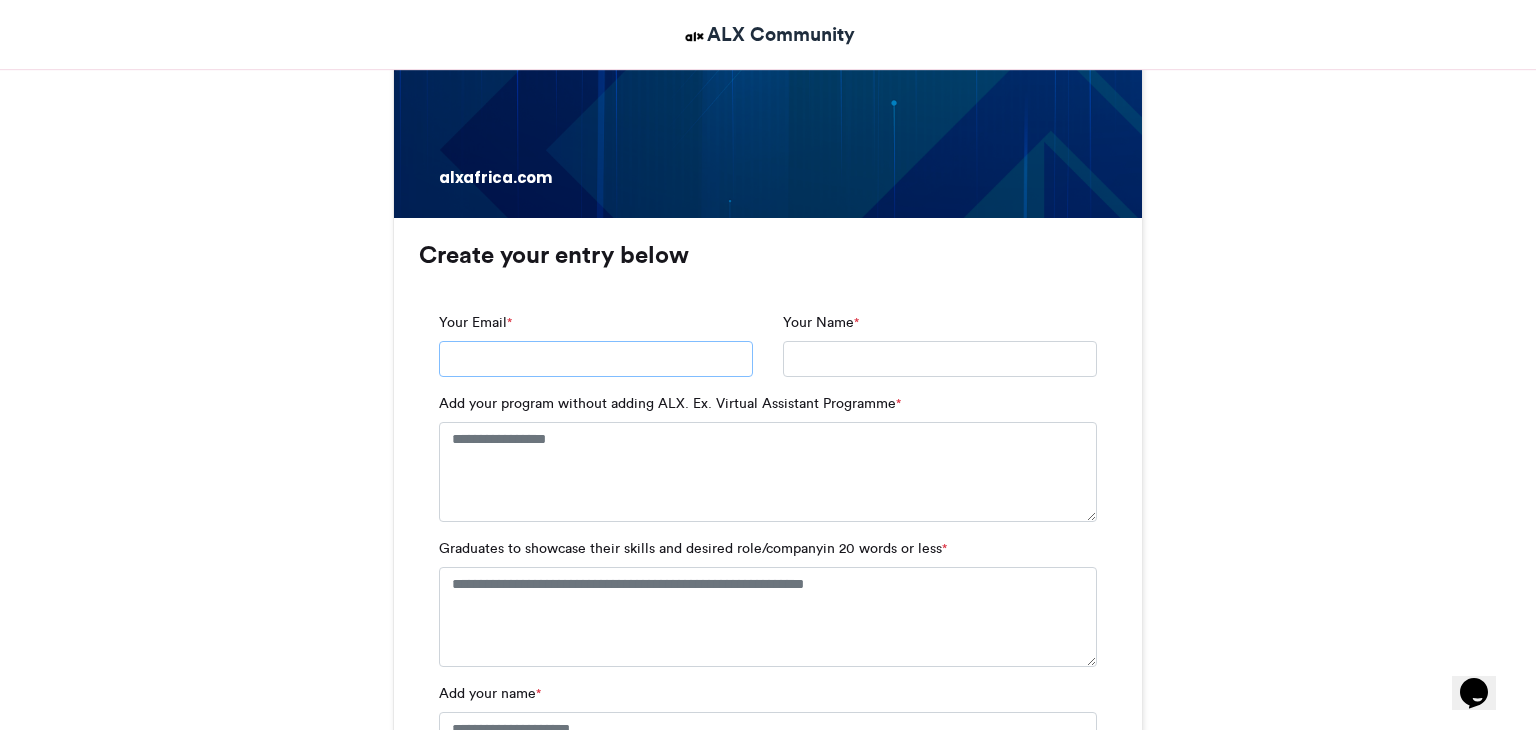 type on "**********" 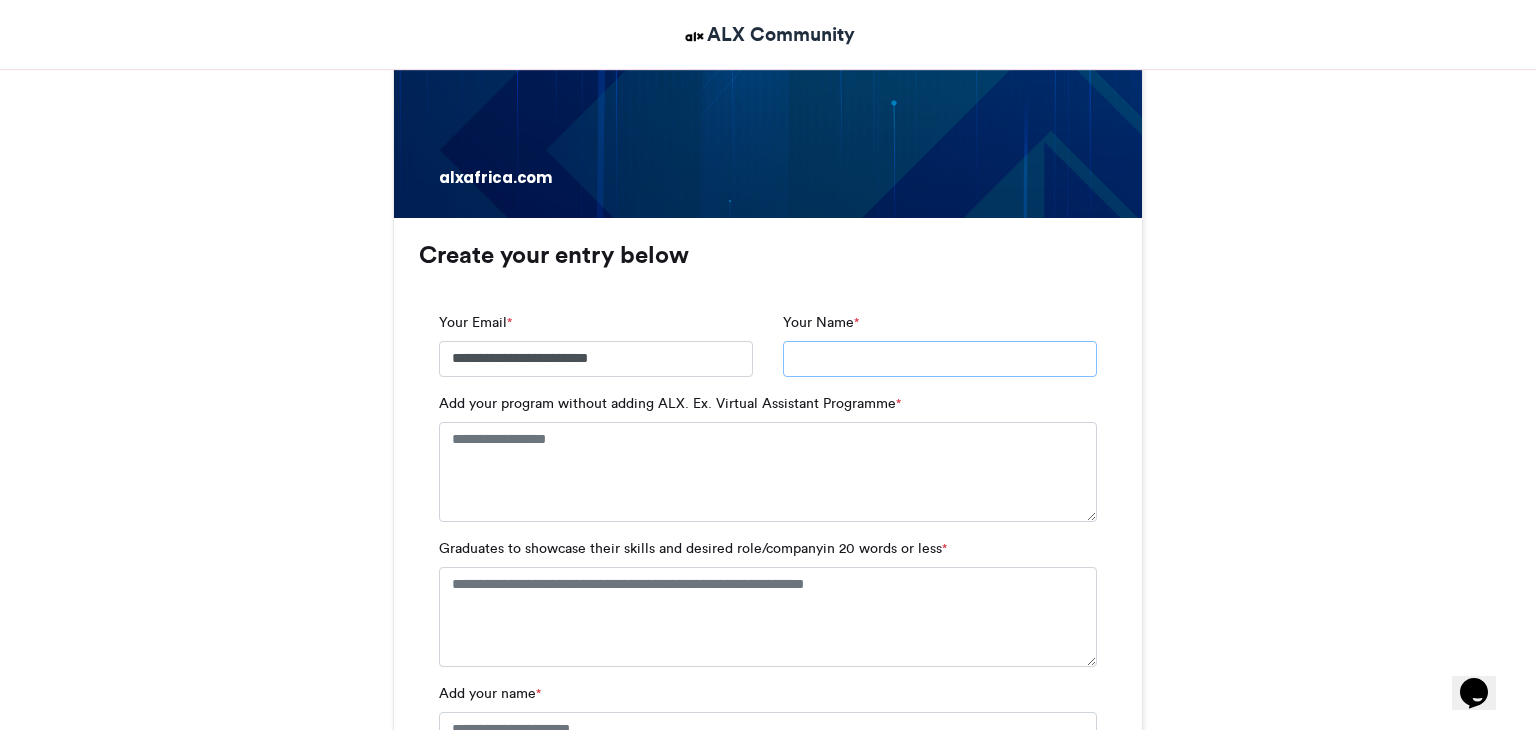 type on "**********" 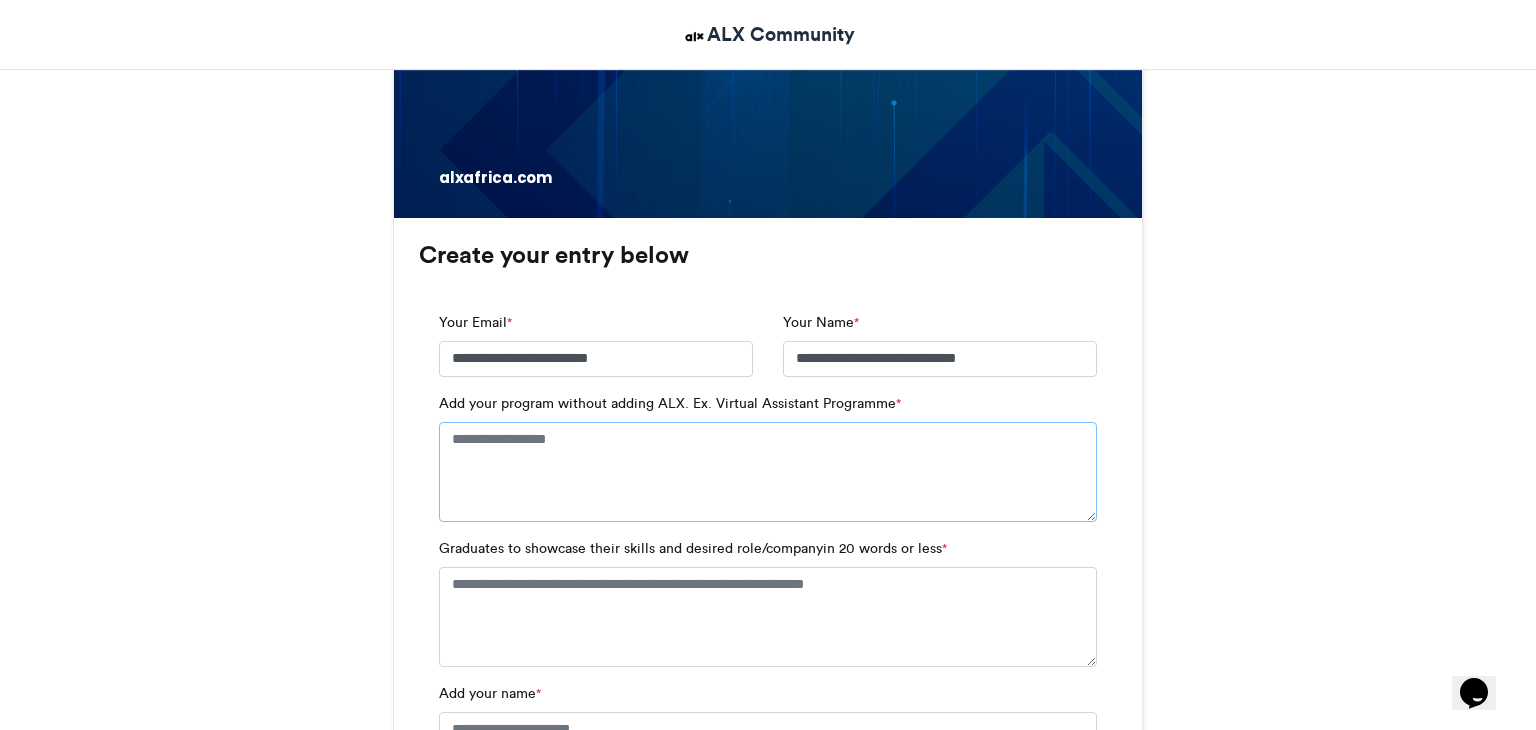 click on "Add your program without adding ALX. Ex. Virtual Assistant Programme  *" at bounding box center [768, 472] 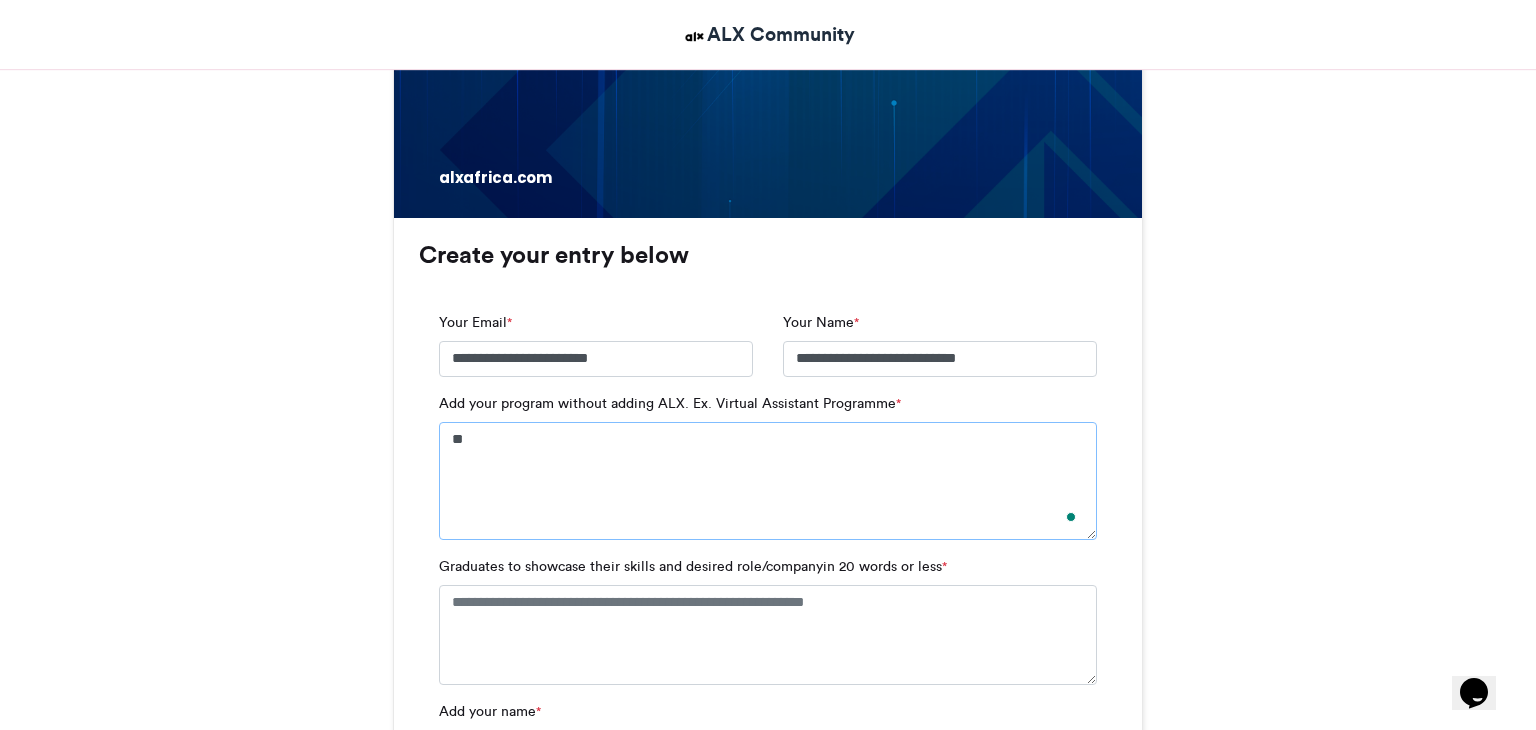 type on "*" 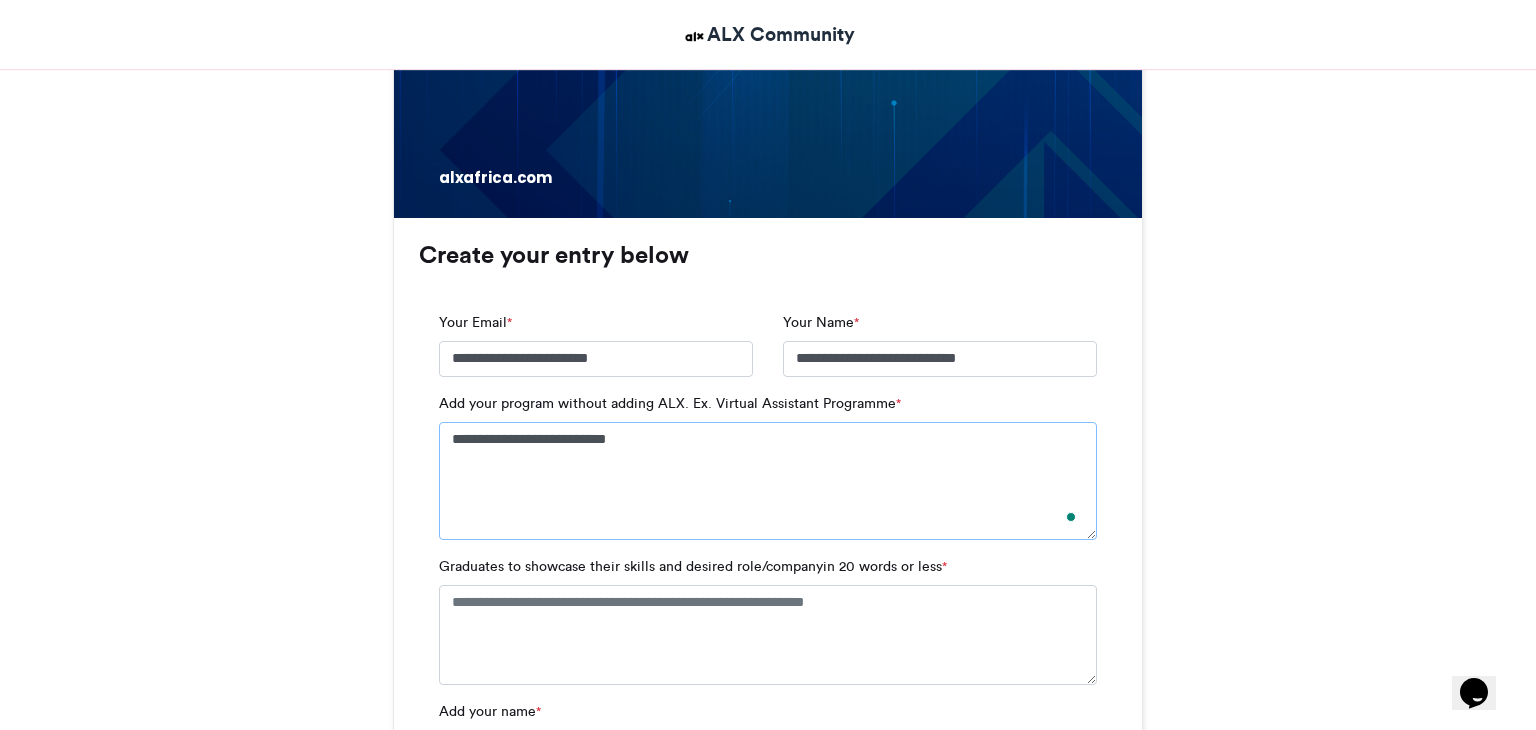 type on "**********" 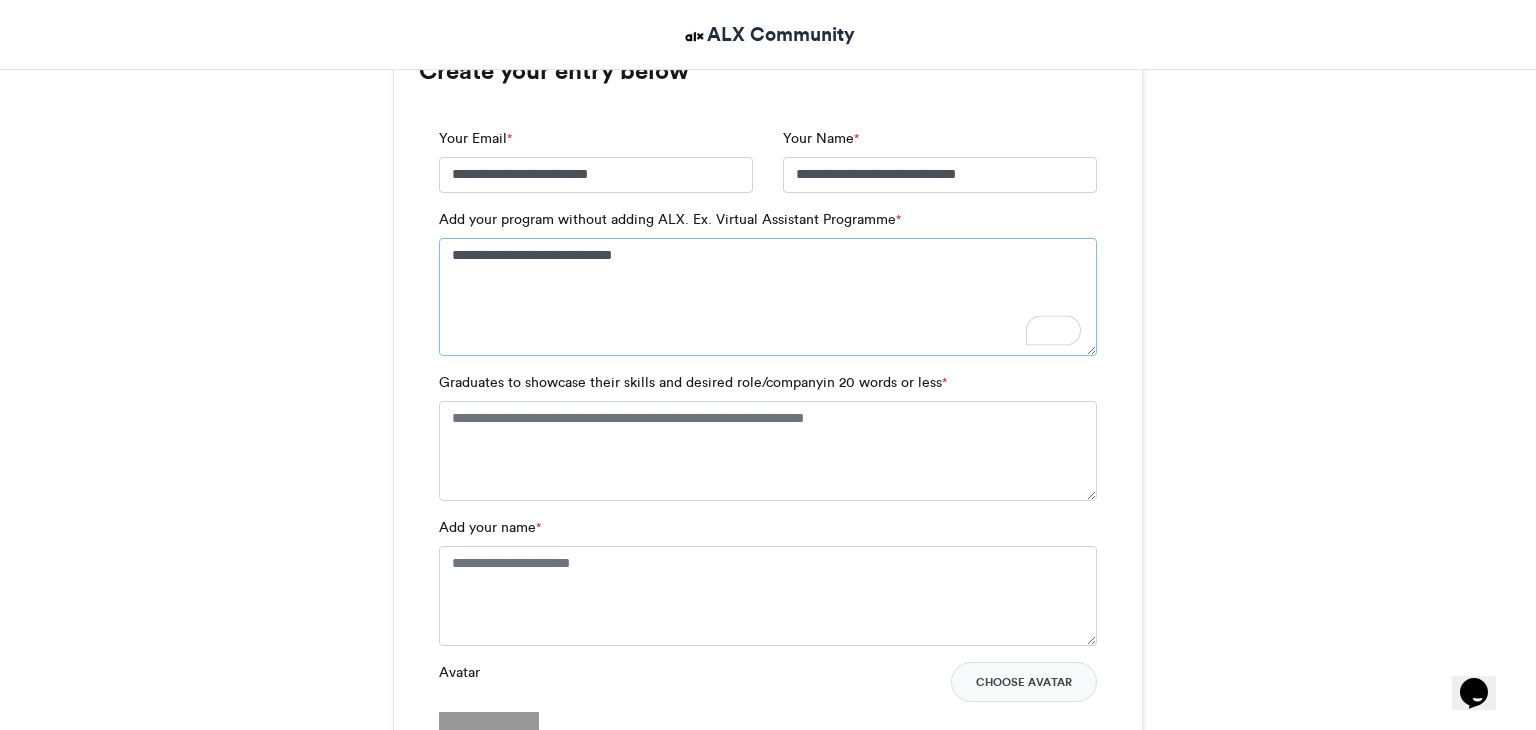 scroll, scrollTop: 1345, scrollLeft: 0, axis: vertical 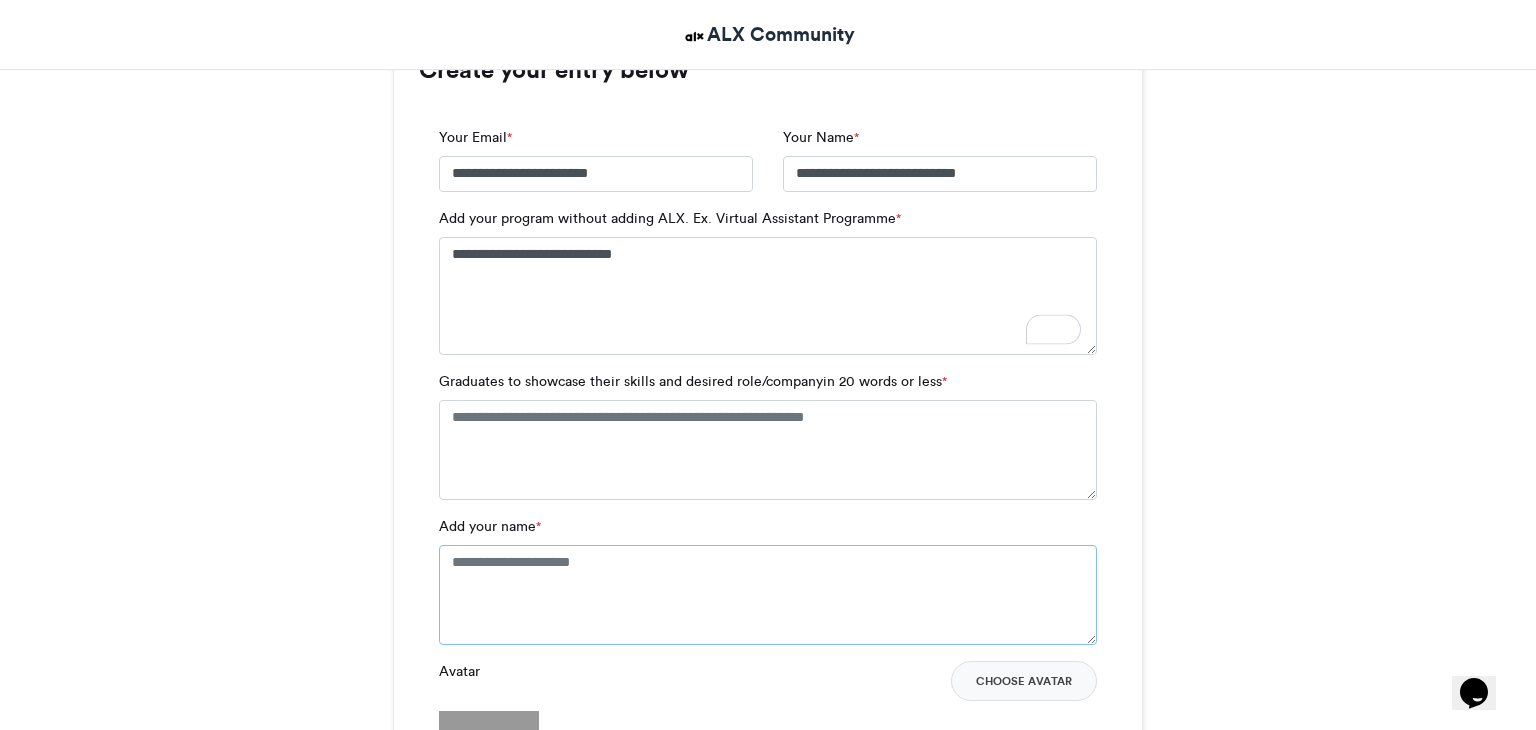 click on "Add your name  *" at bounding box center [768, 595] 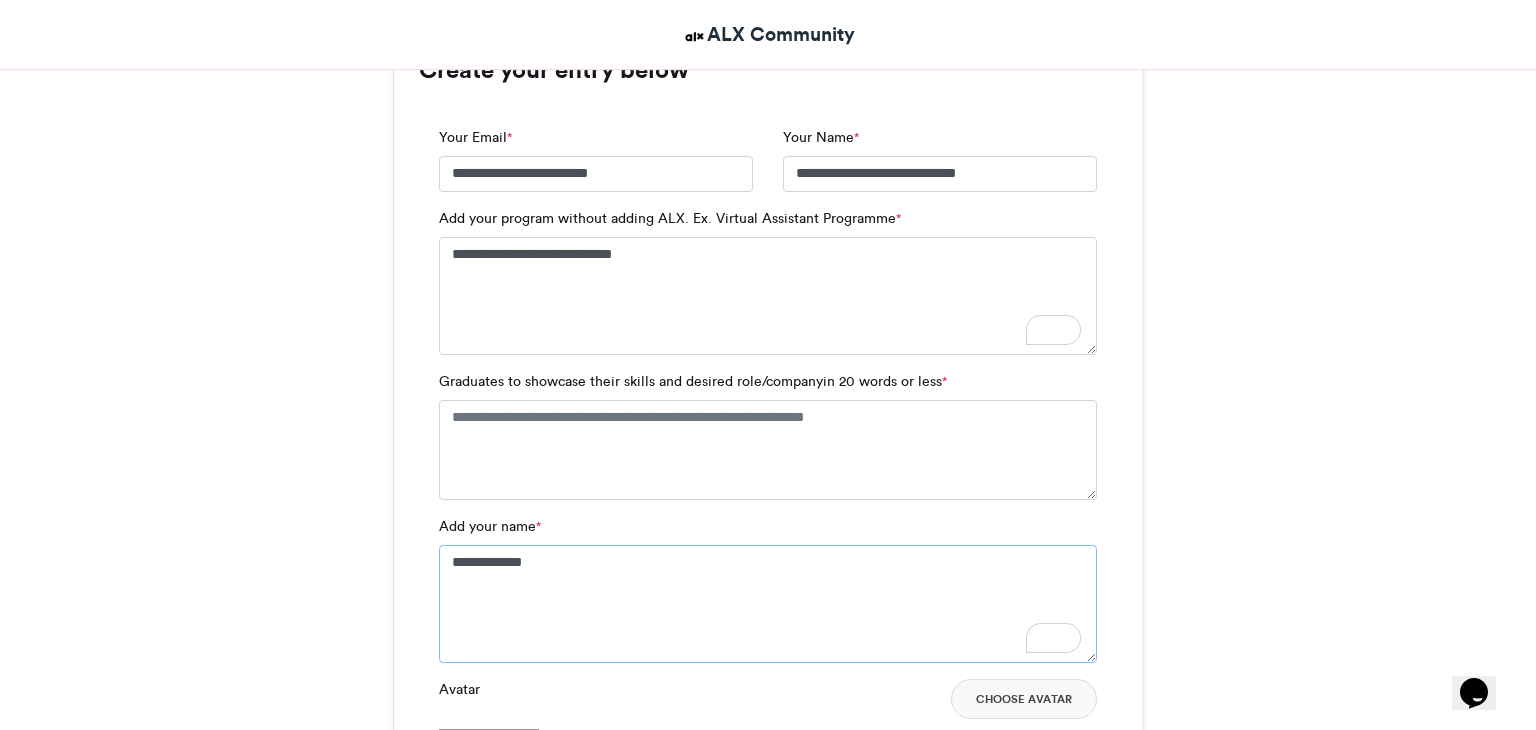 type on "**********" 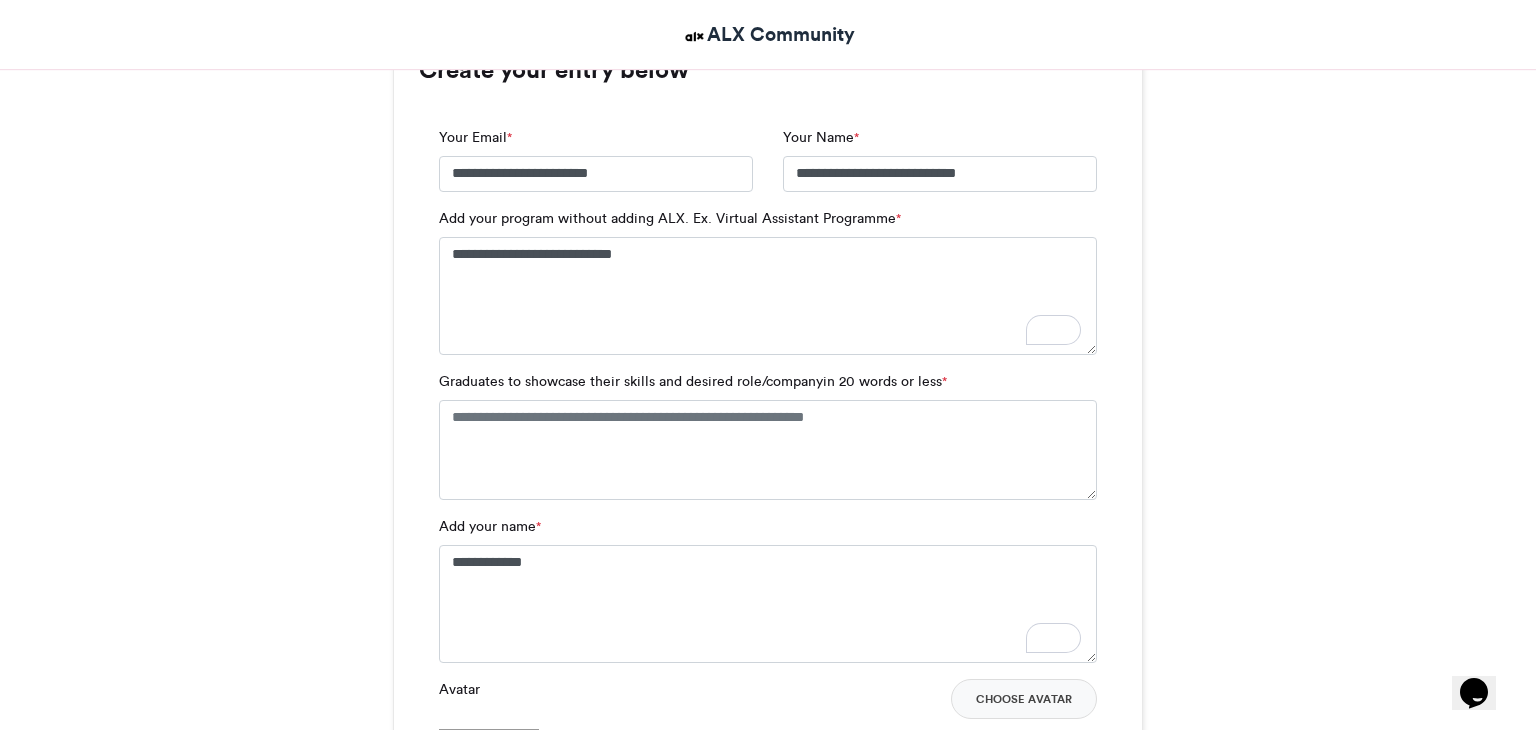 click on "#ALXLevelUp
ALX Community
24-07-2024" at bounding box center [768, 903] 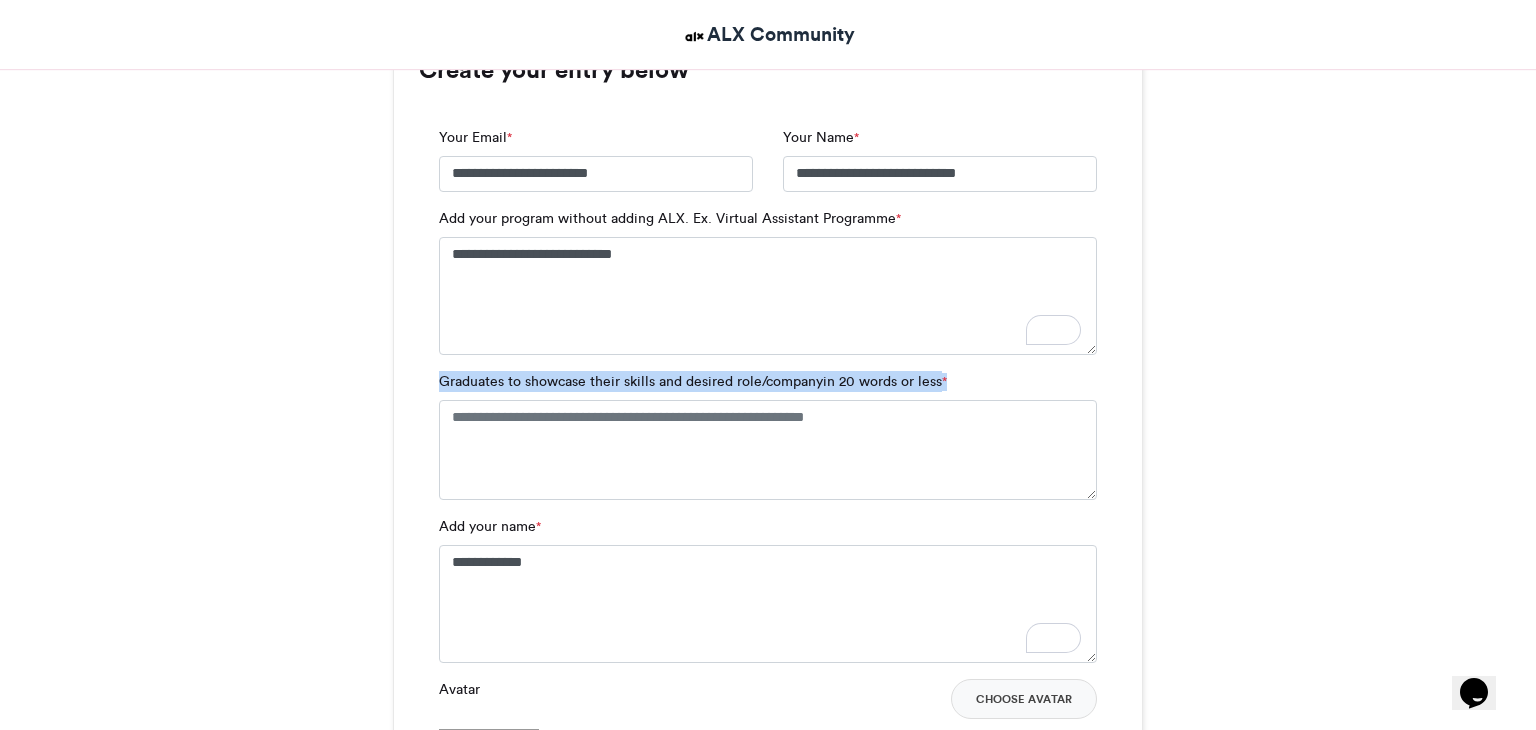copy on "Graduates to showcase their skills and desired role/companyin 20 words or less  *" 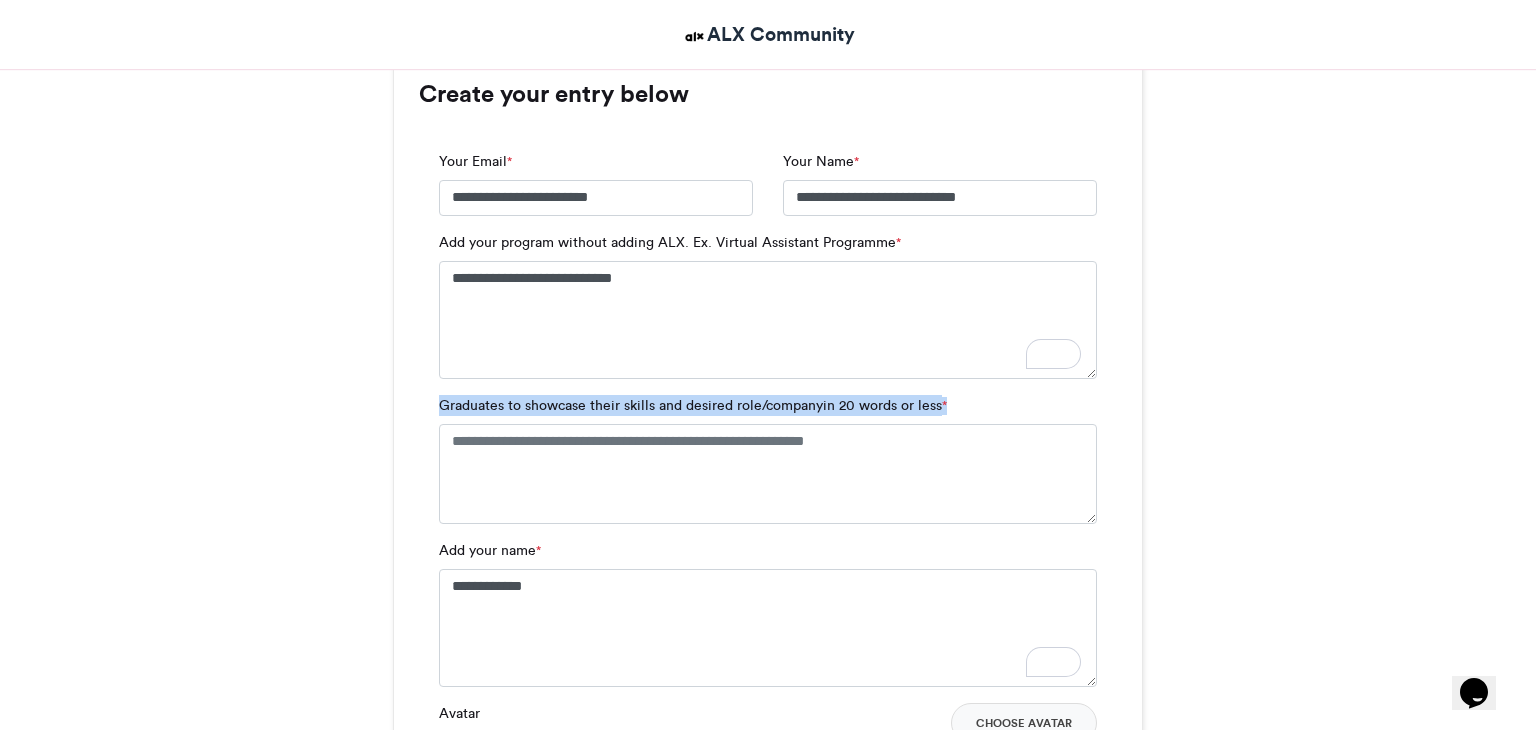 scroll, scrollTop: 1317, scrollLeft: 0, axis: vertical 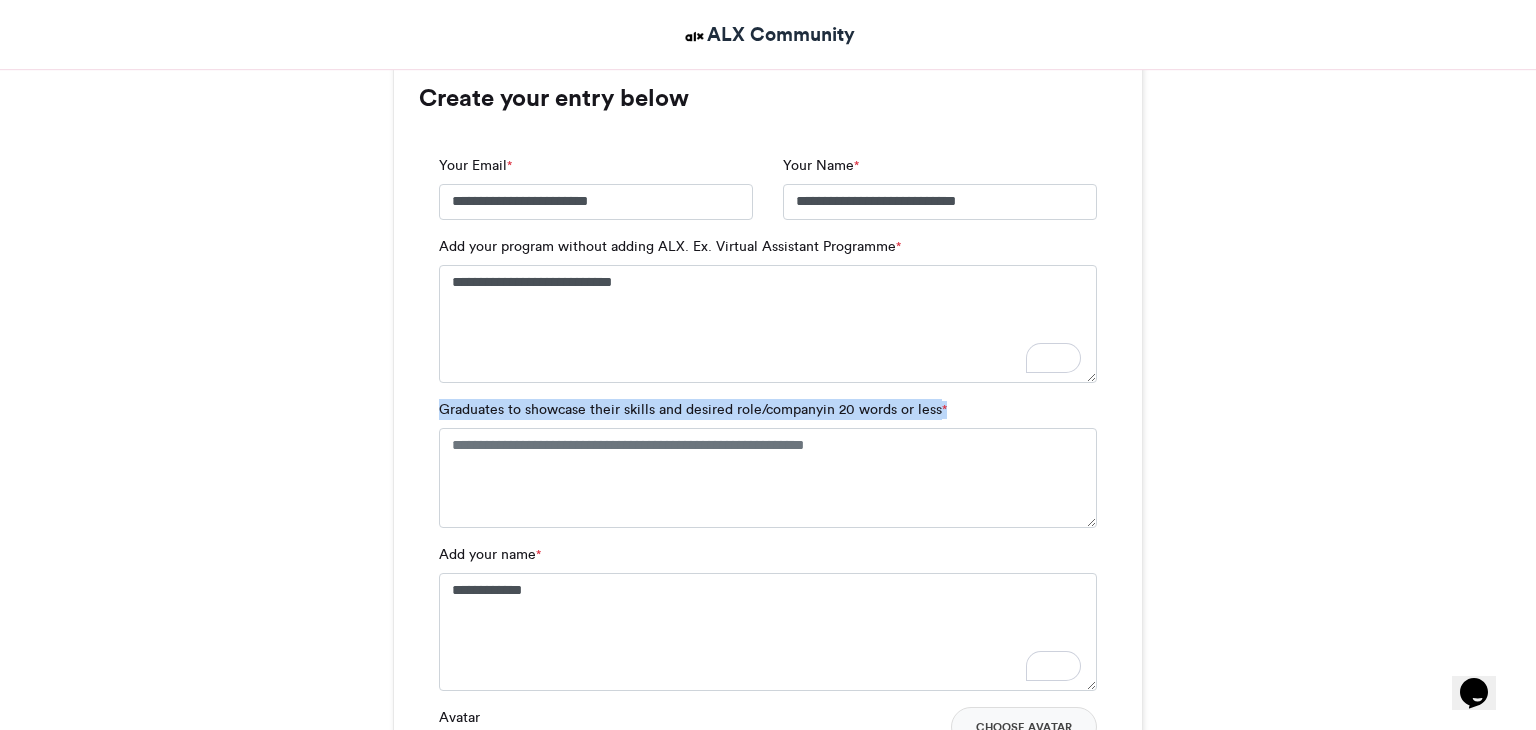 click on "#ALXLevelUp
ALX Community
24-07-2024" at bounding box center [768, 931] 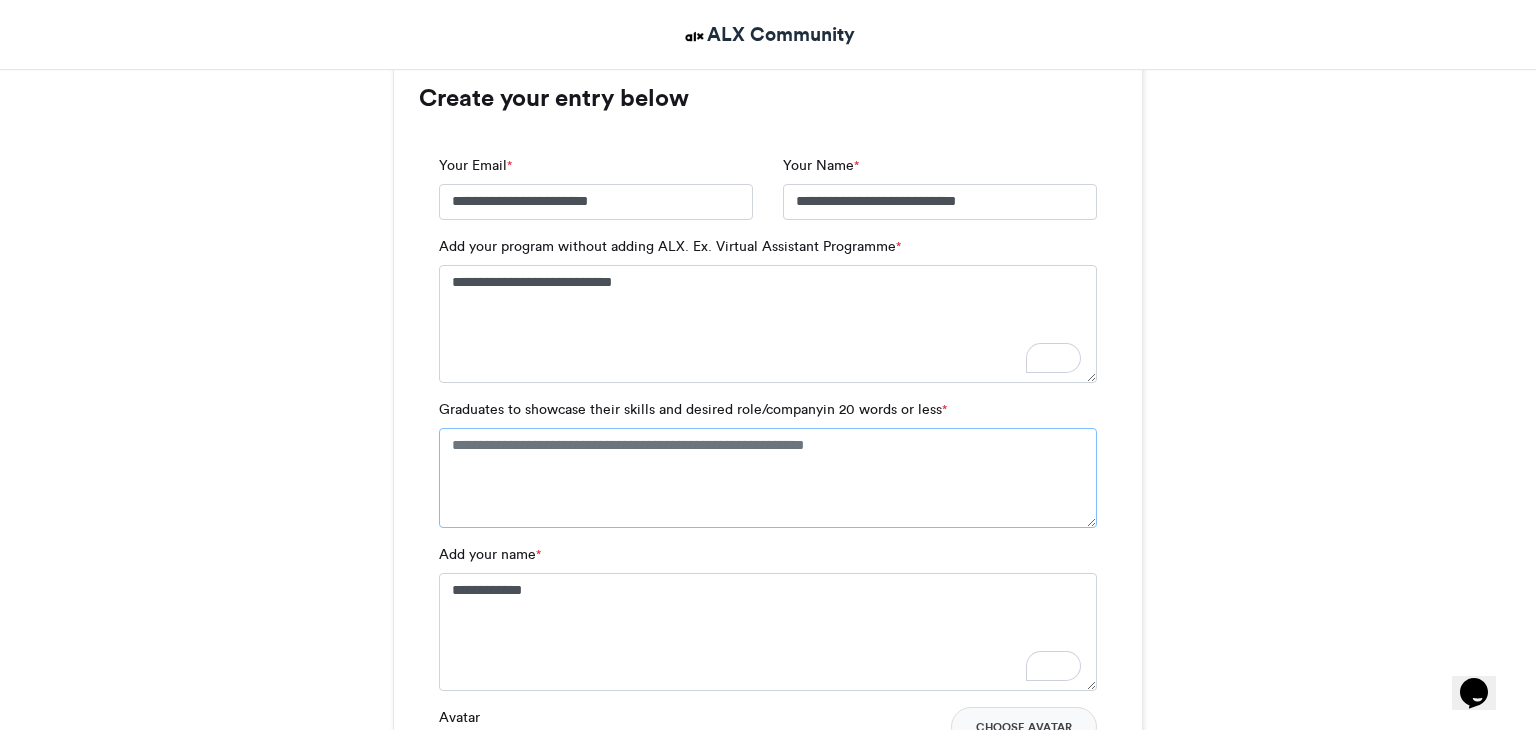 click on "Graduates to showcase their skills and desired role/companyin 20 words or less  *" at bounding box center [768, 478] 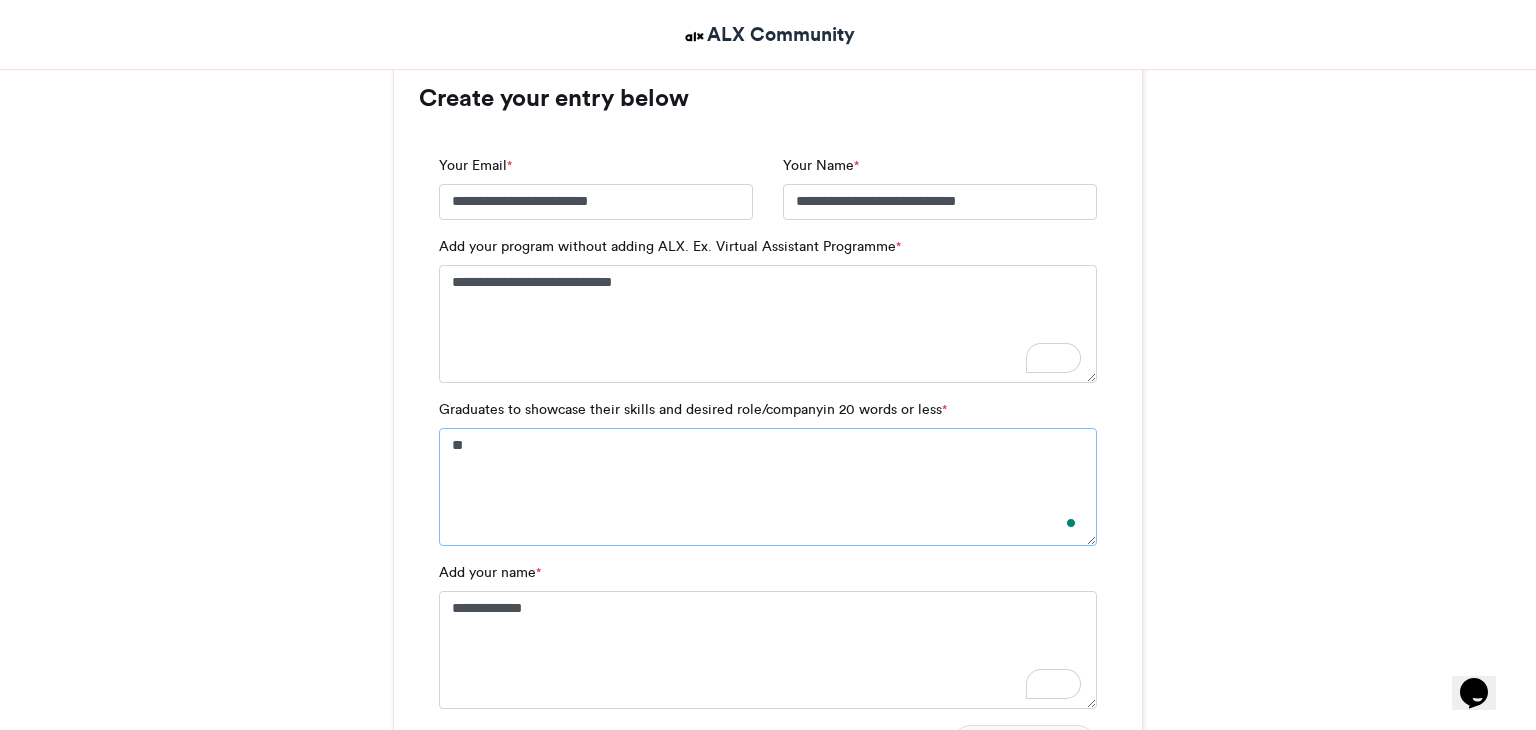 type on "*" 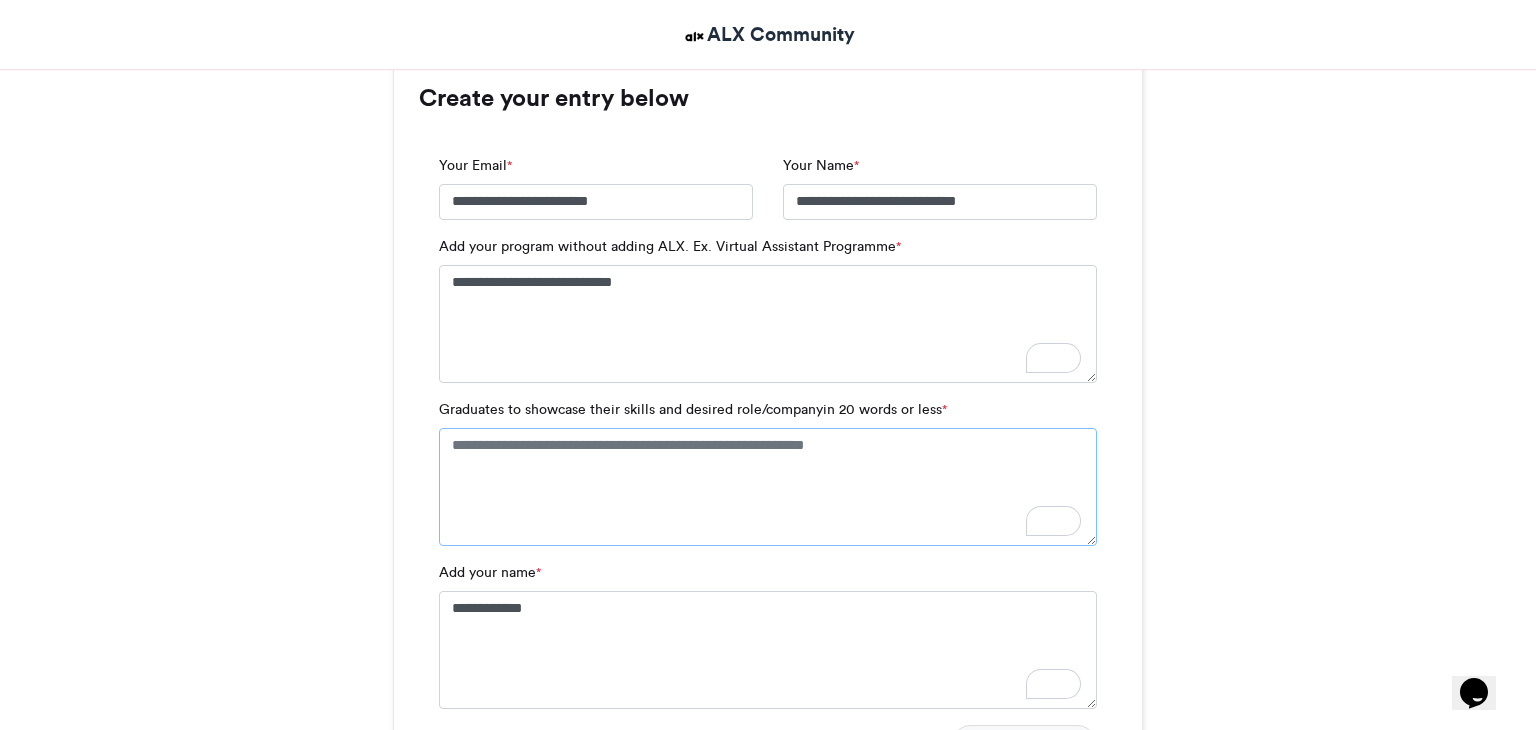 paste on "**********" 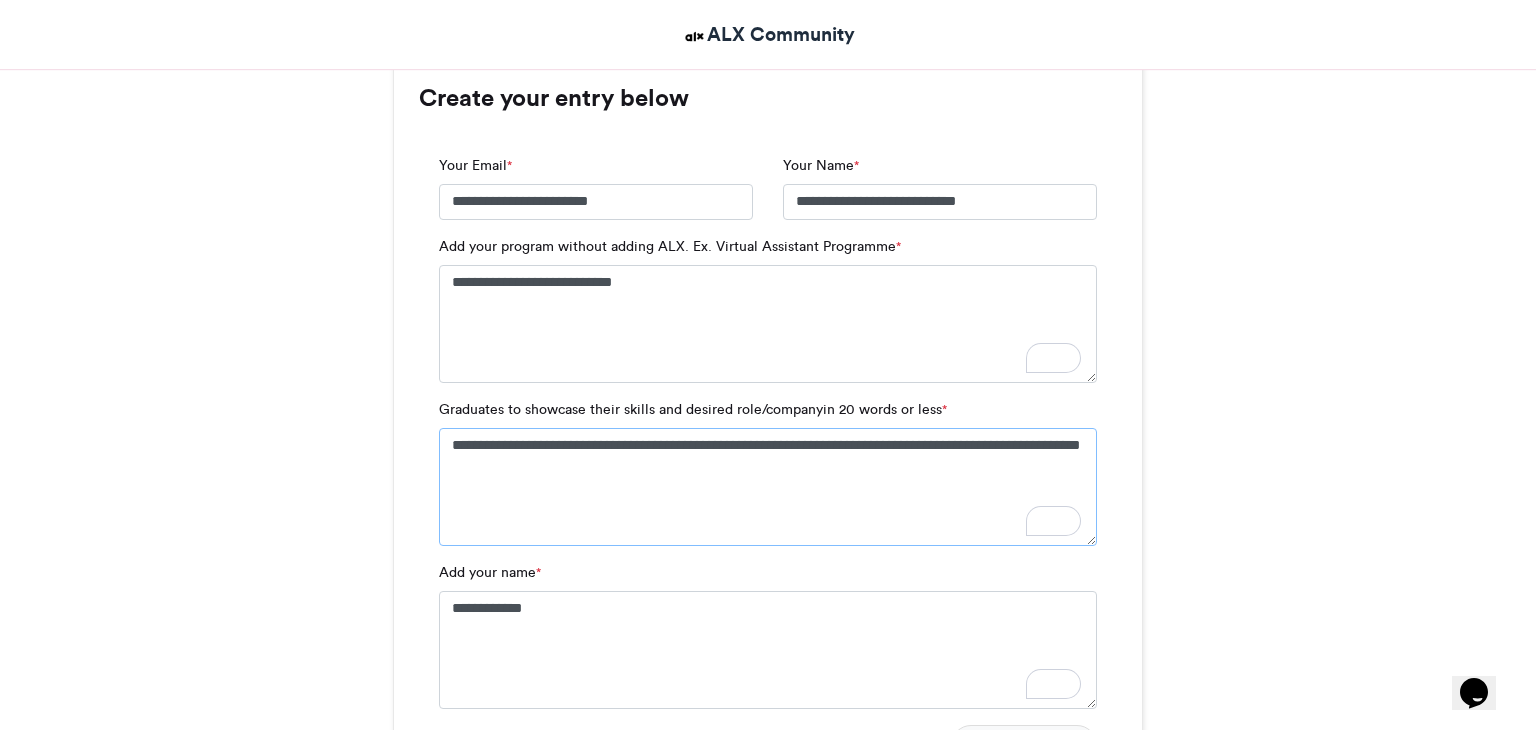 click on "**********" at bounding box center (768, 487) 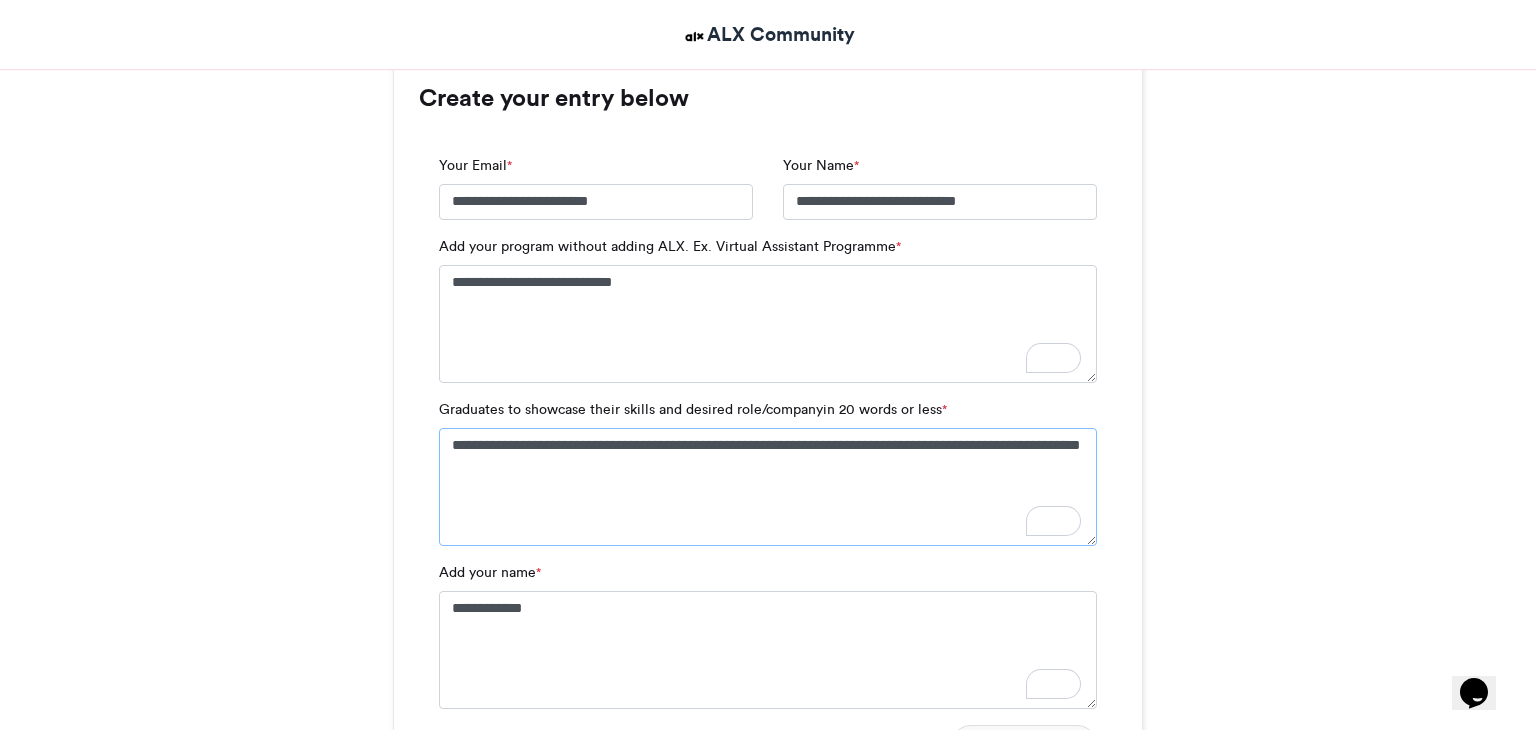 click on "**********" at bounding box center [768, 487] 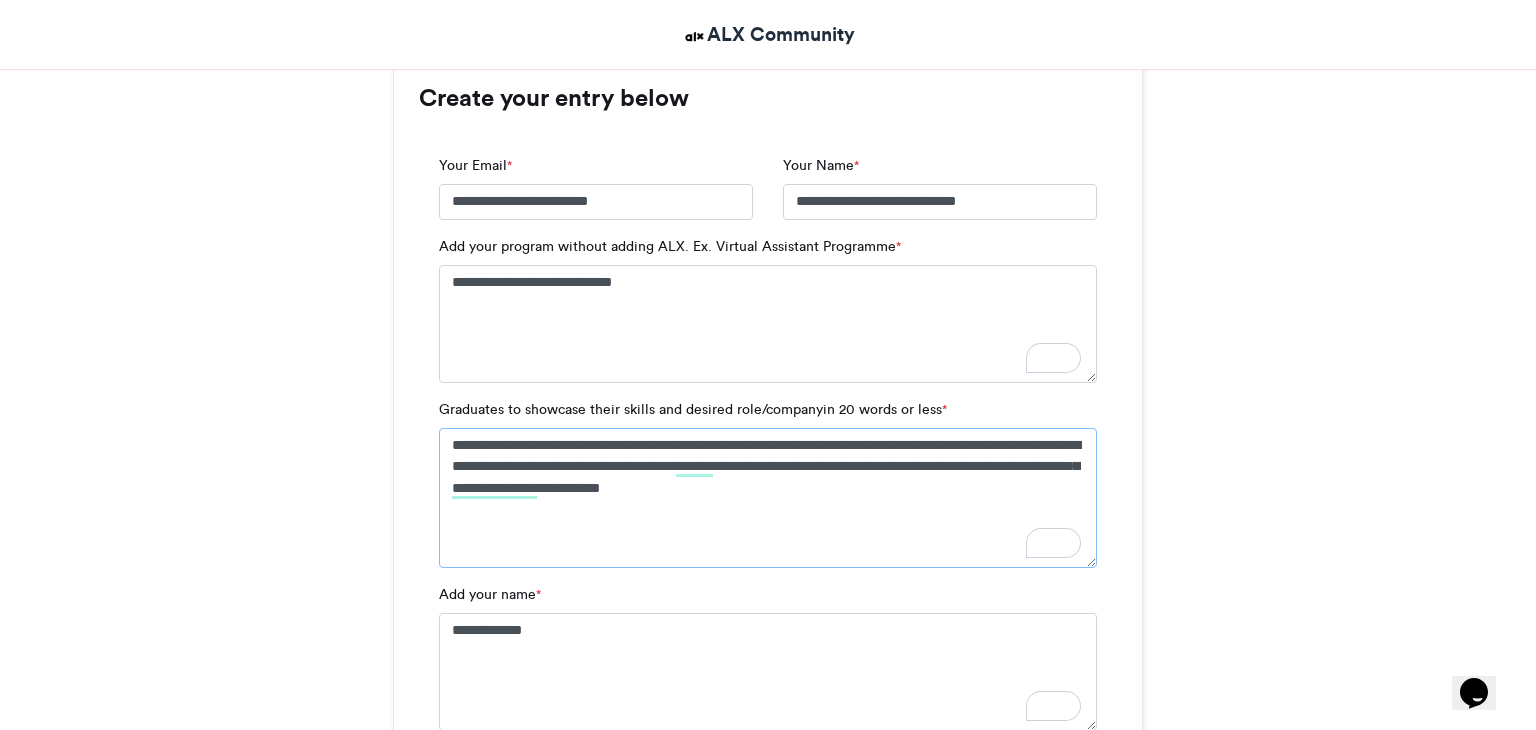 click on "**********" at bounding box center (768, 498) 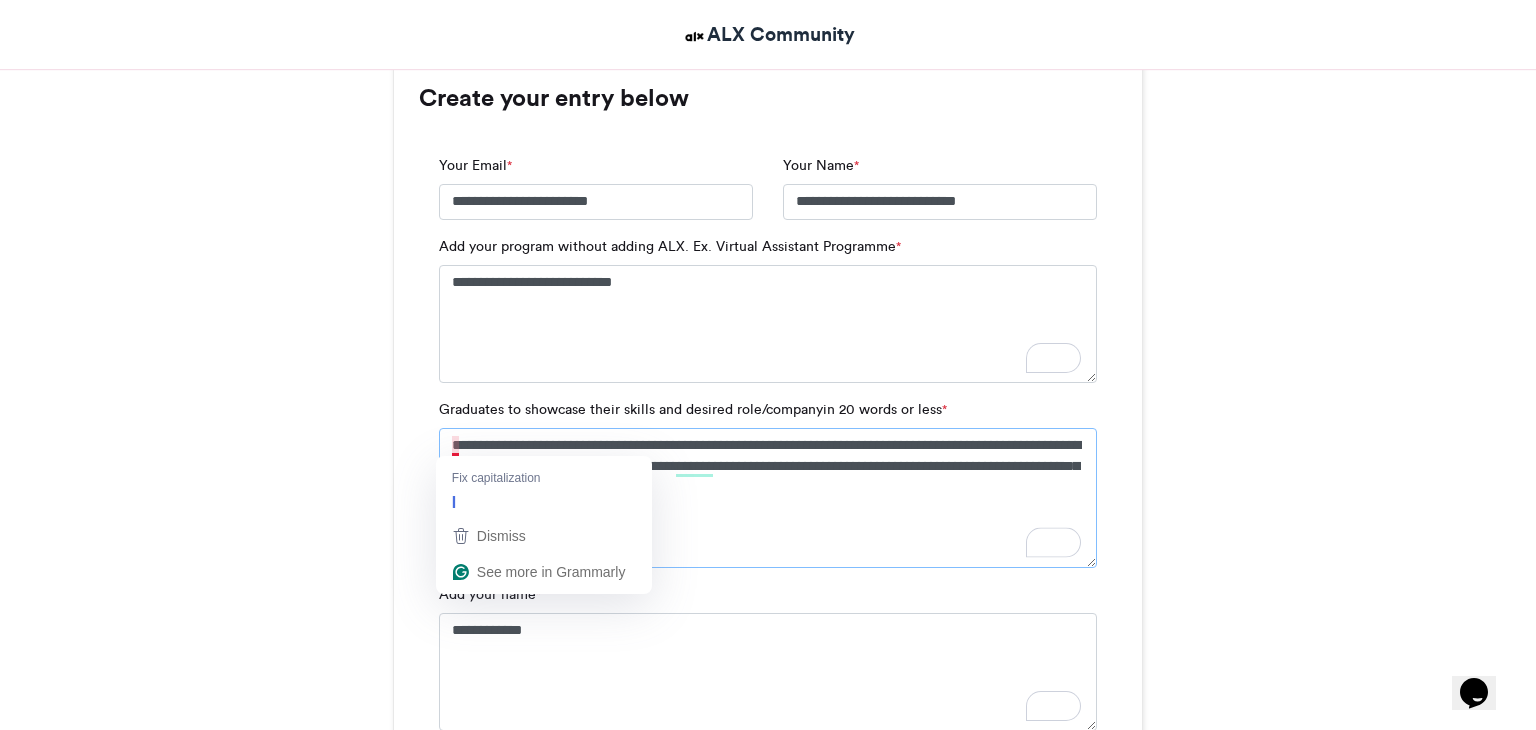 click on "**********" at bounding box center (768, 498) 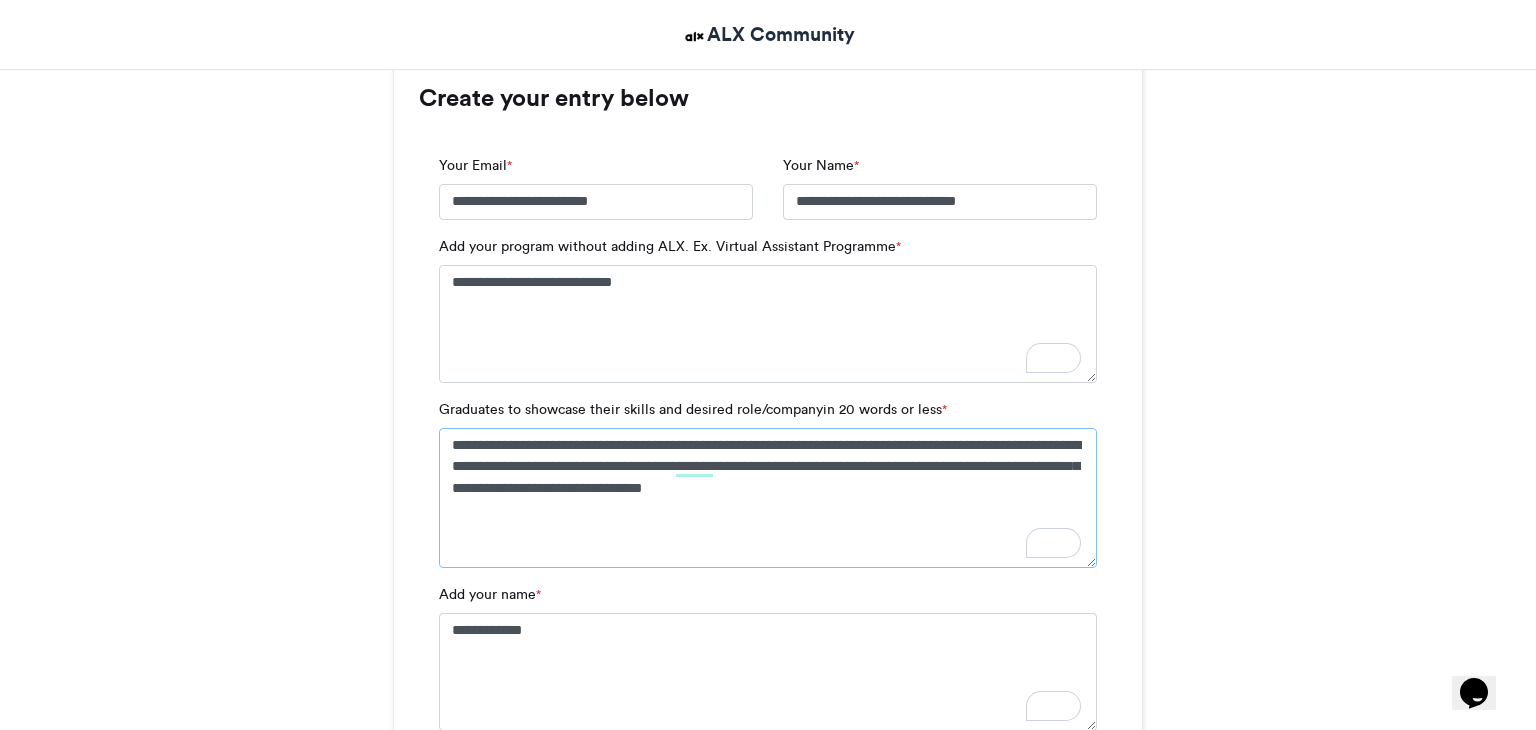 click on "**********" at bounding box center [768, 498] 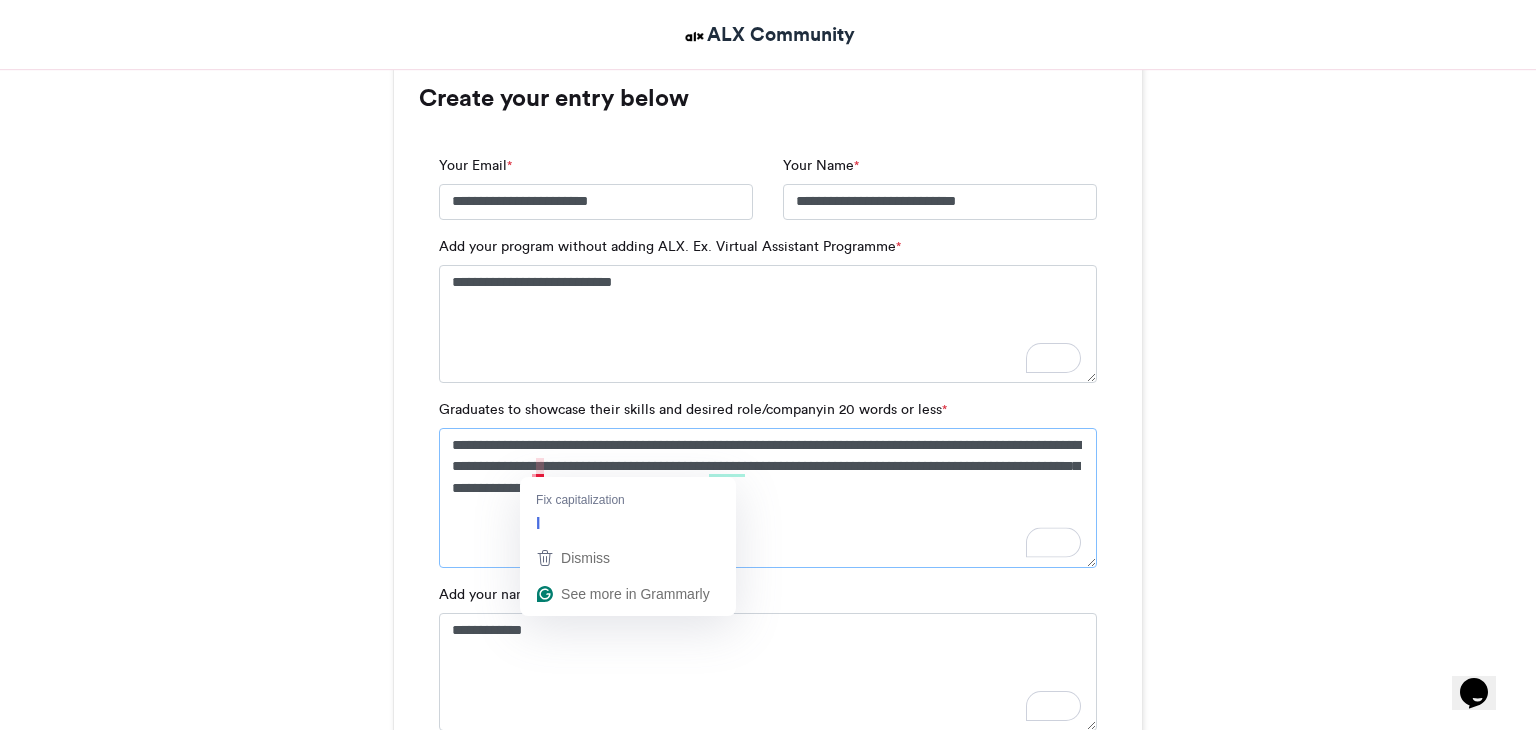click on "**********" at bounding box center (768, 498) 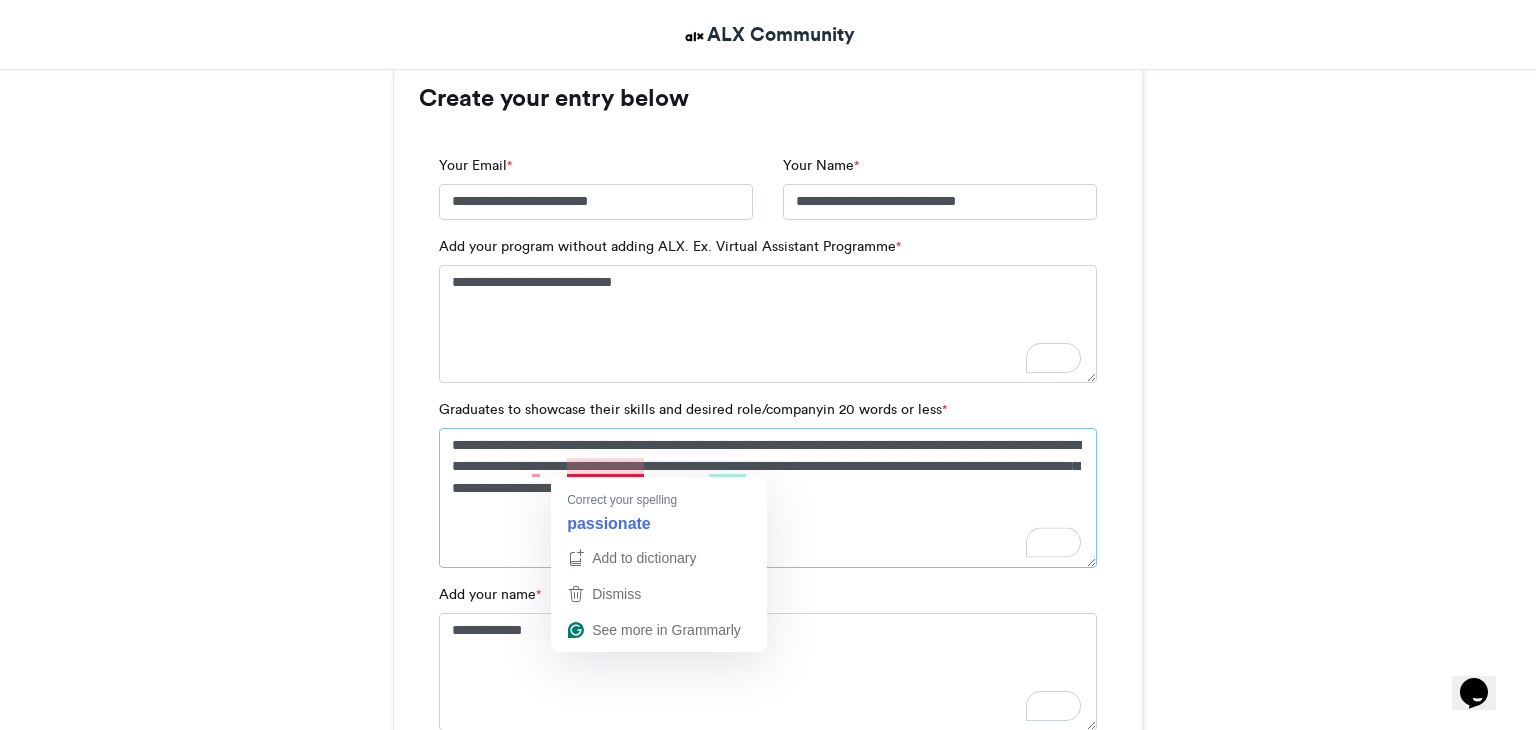 click on "**********" at bounding box center (768, 498) 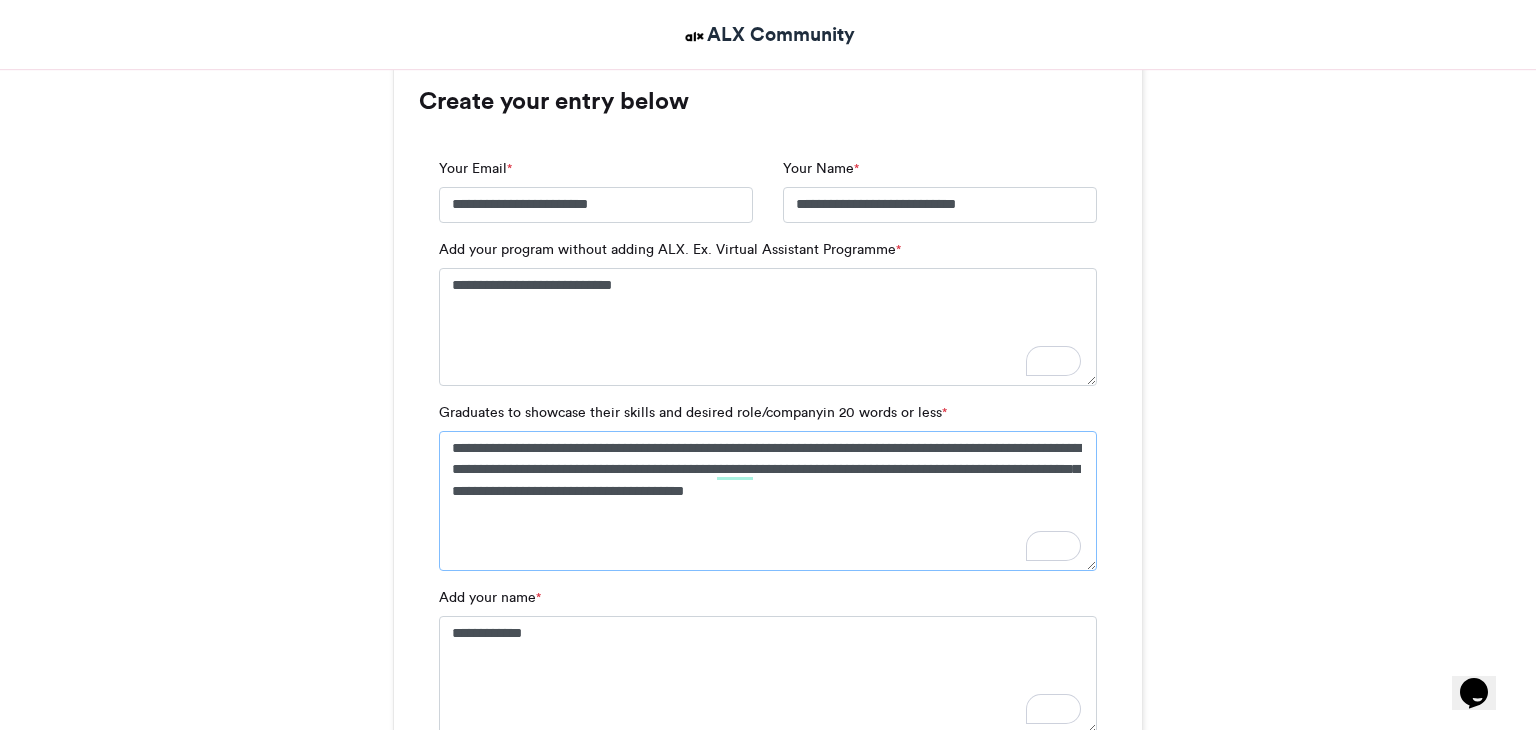 scroll, scrollTop: 1319, scrollLeft: 0, axis: vertical 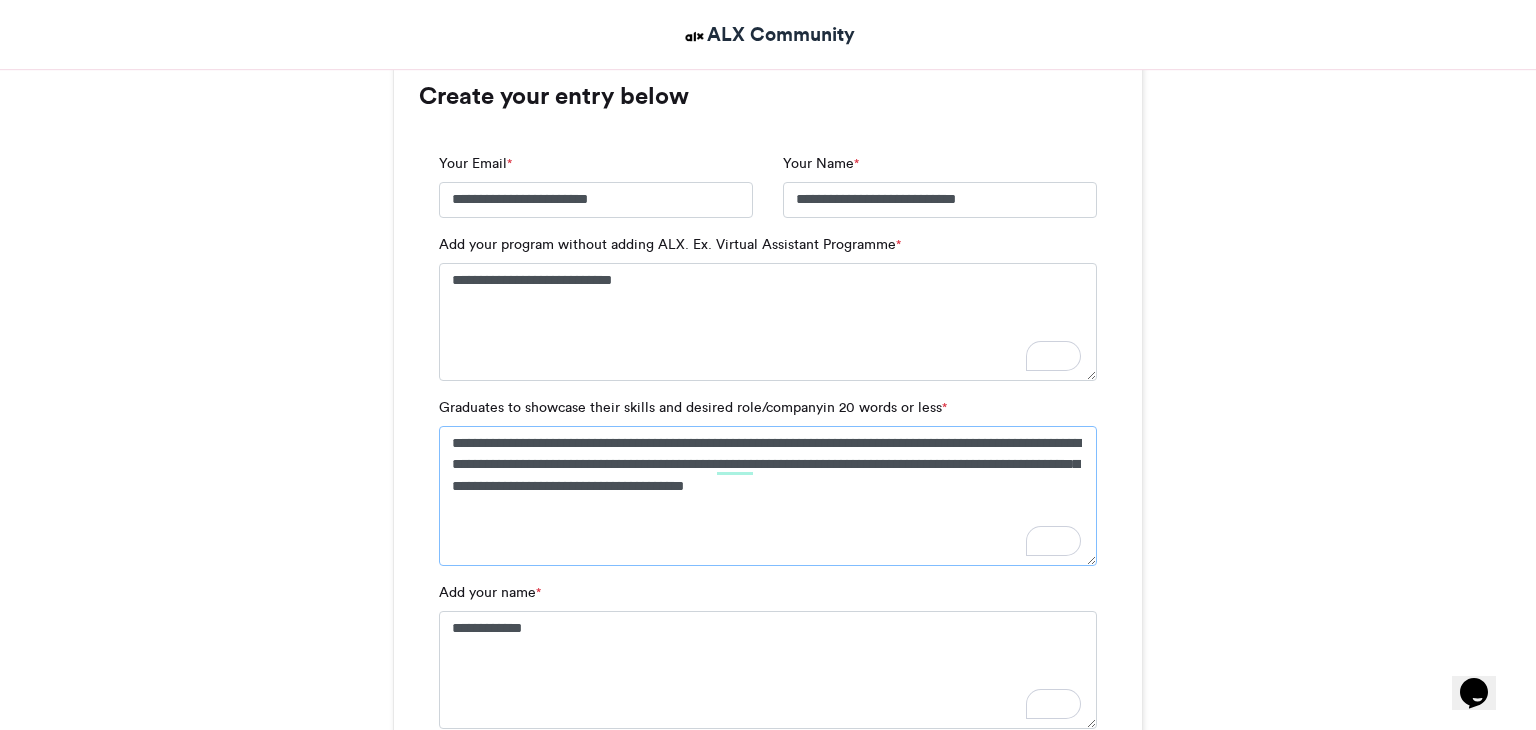 click on "**********" at bounding box center (768, 496) 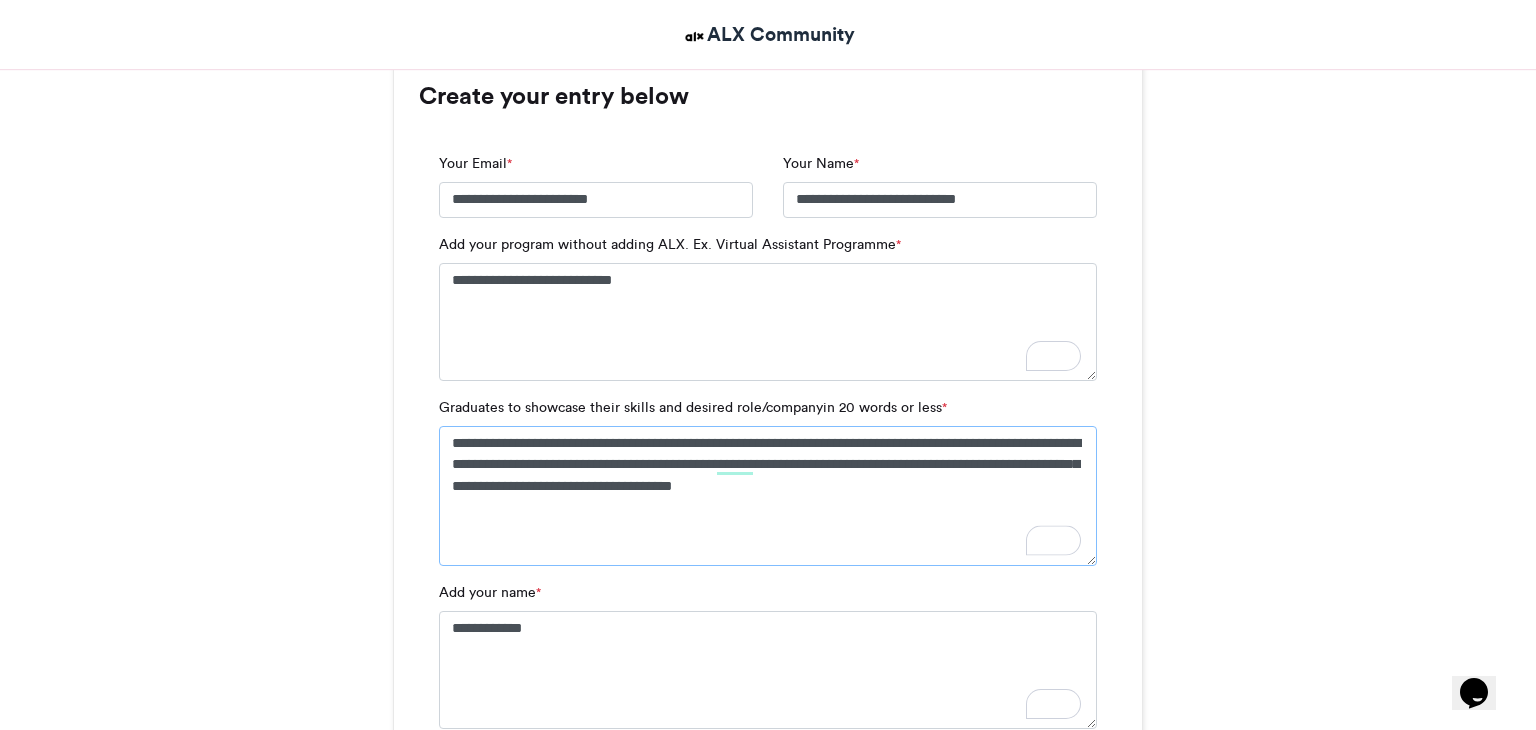 click on "**********" at bounding box center (768, 496) 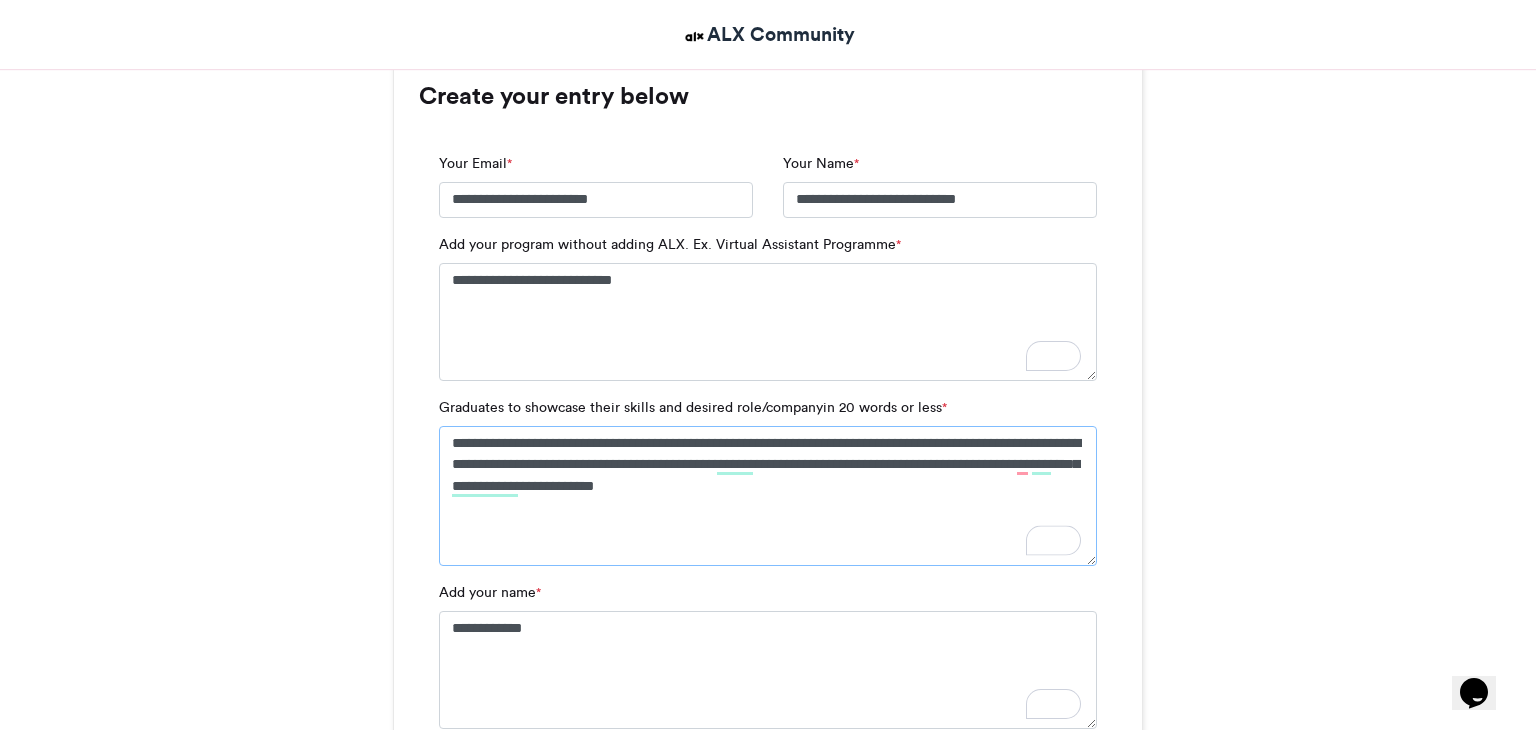 click on "**********" at bounding box center (768, 496) 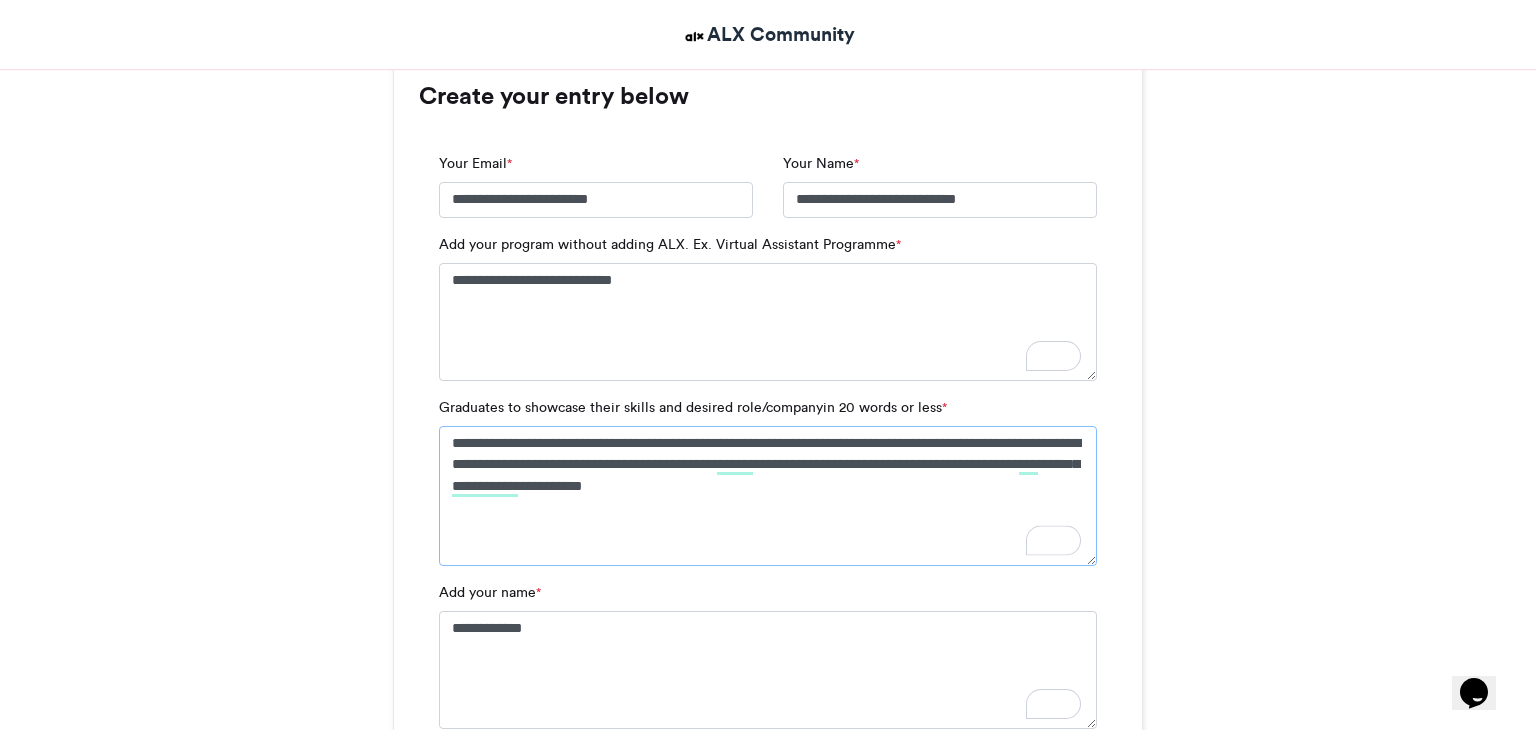 type on "**********" 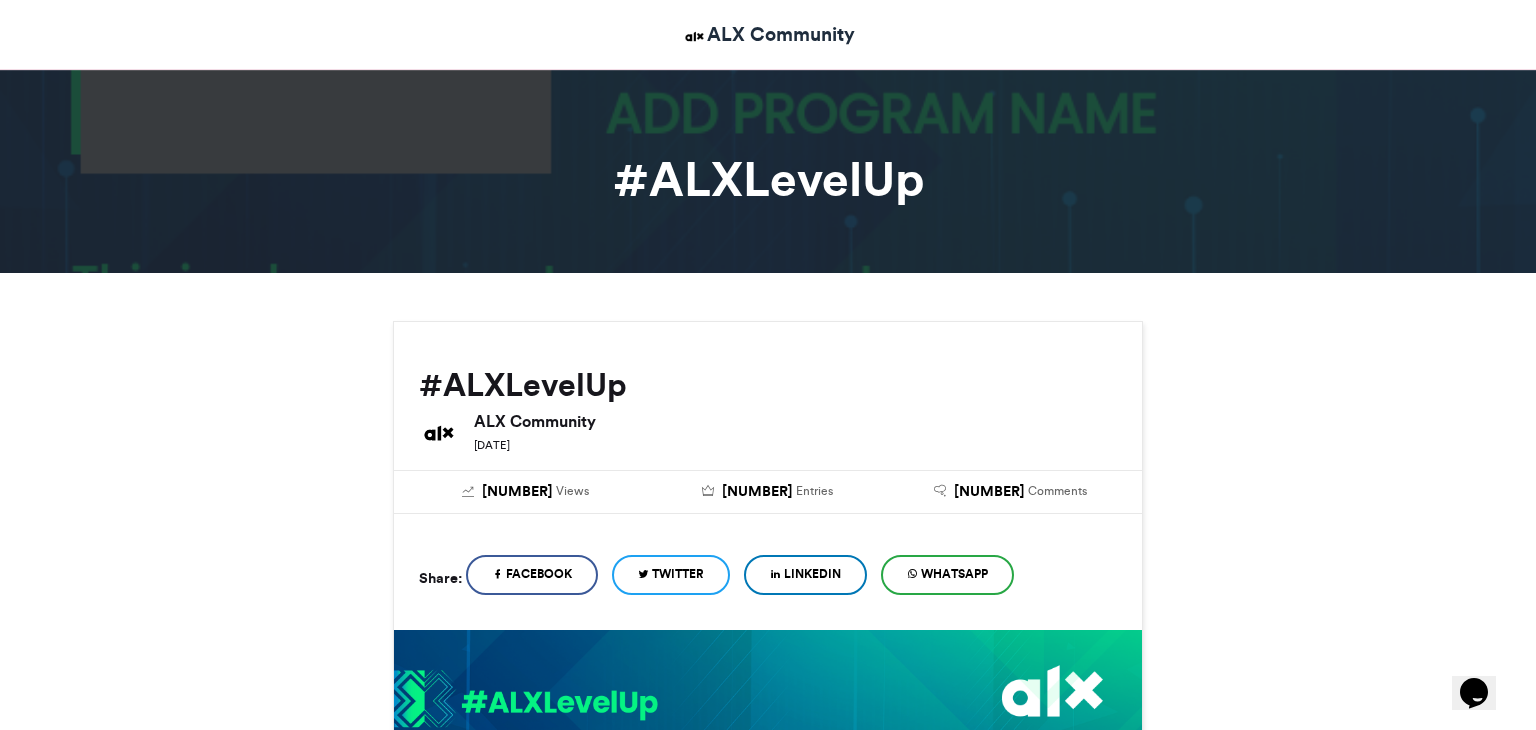 scroll, scrollTop: 1319, scrollLeft: 0, axis: vertical 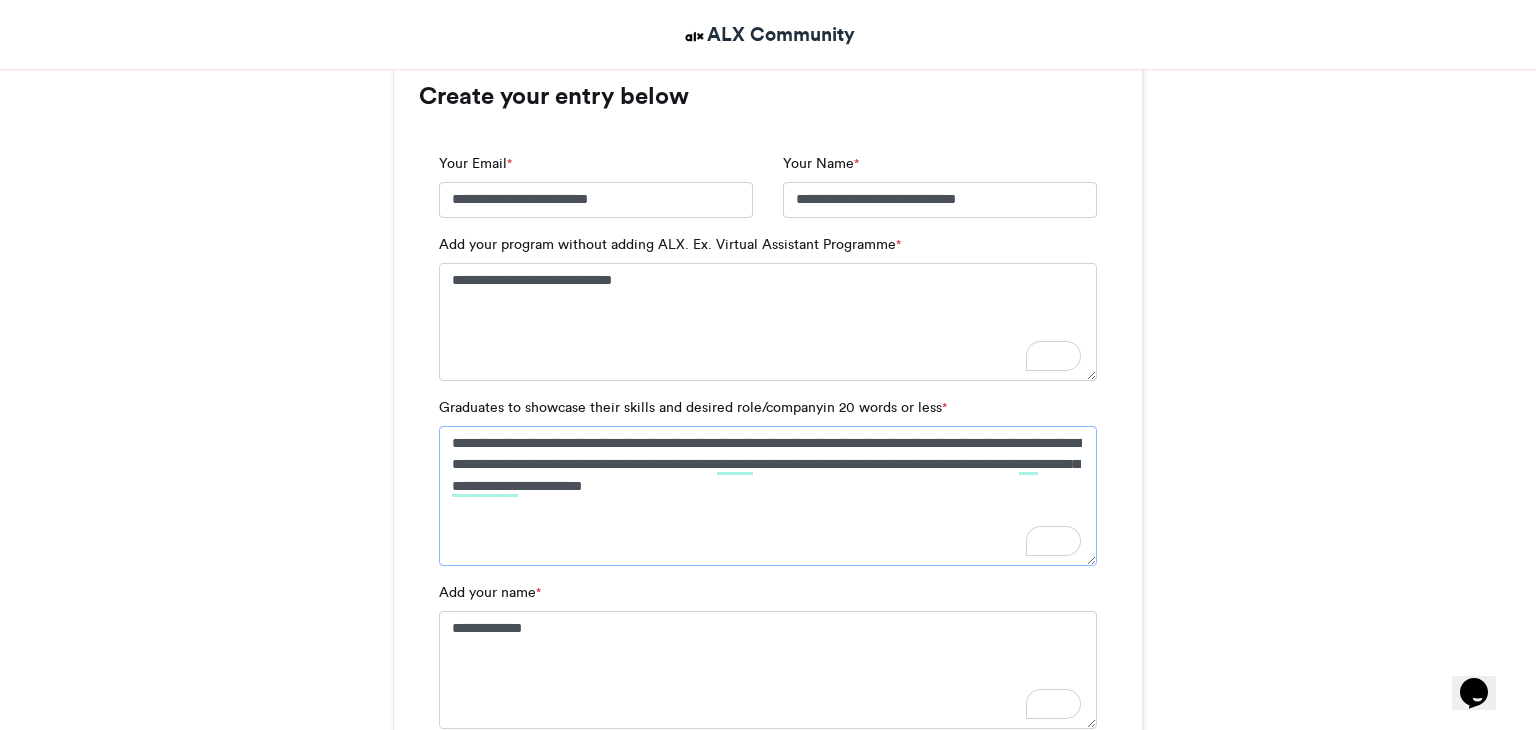 click on "**********" at bounding box center [768, 496] 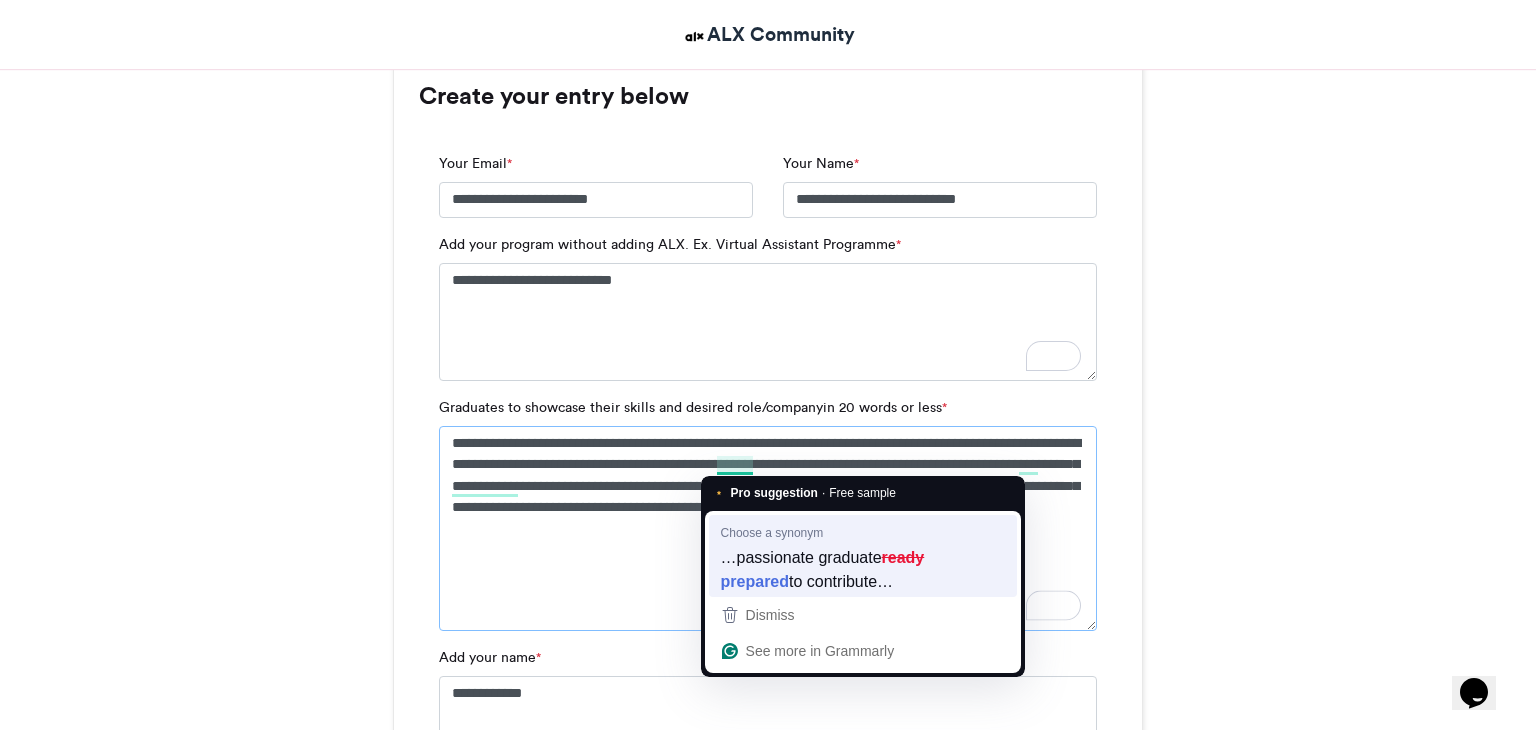 type on "**********" 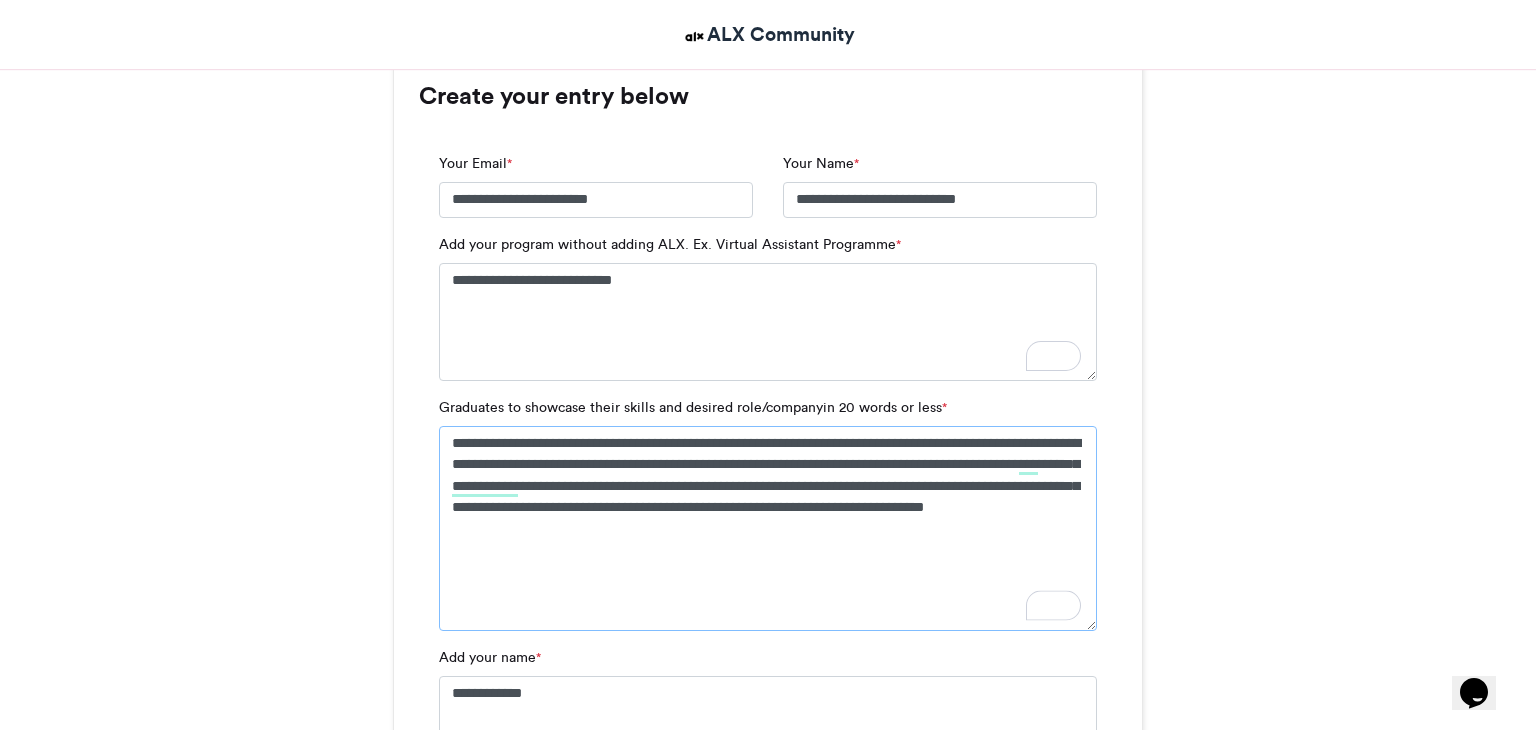 click on "**********" at bounding box center (768, 528) 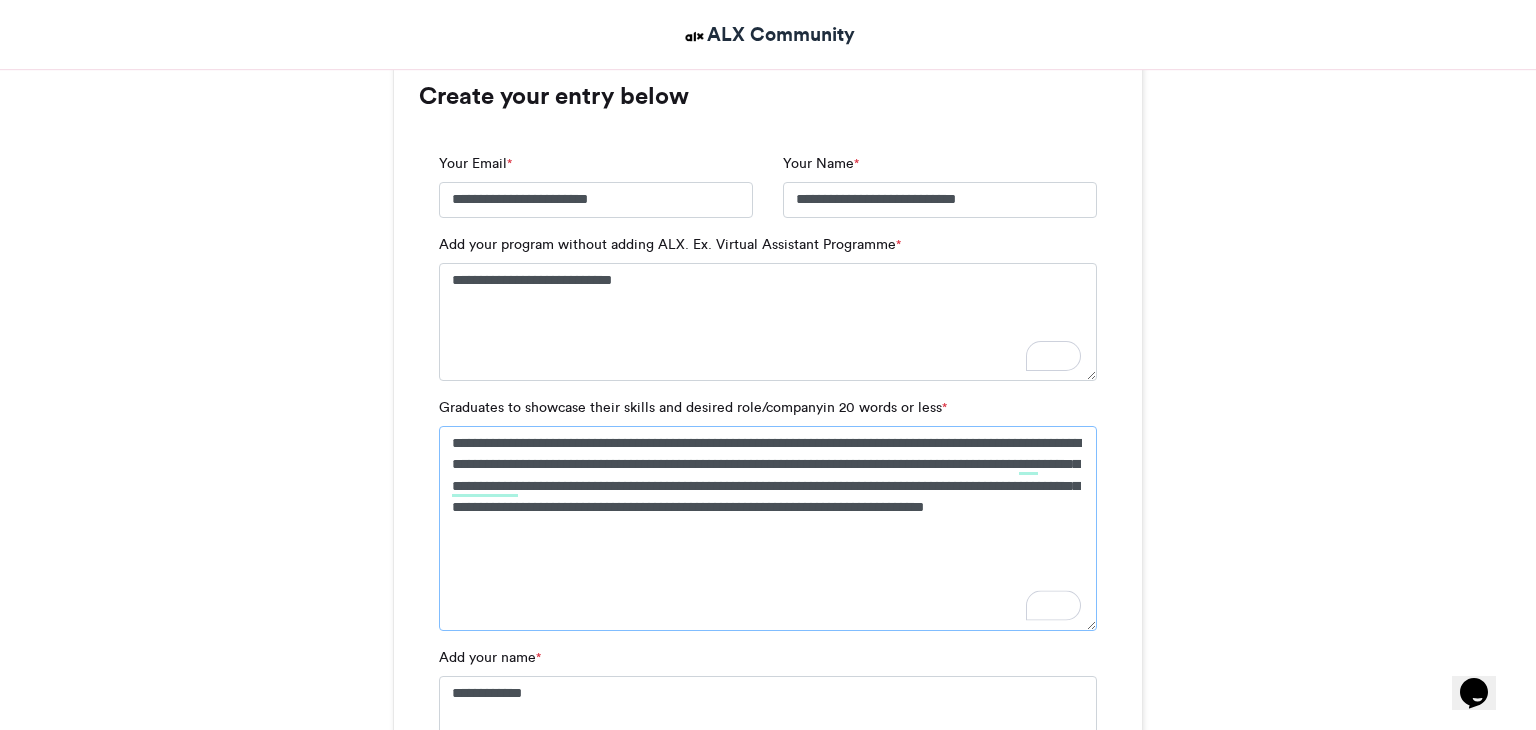 click on "**********" at bounding box center [768, 528] 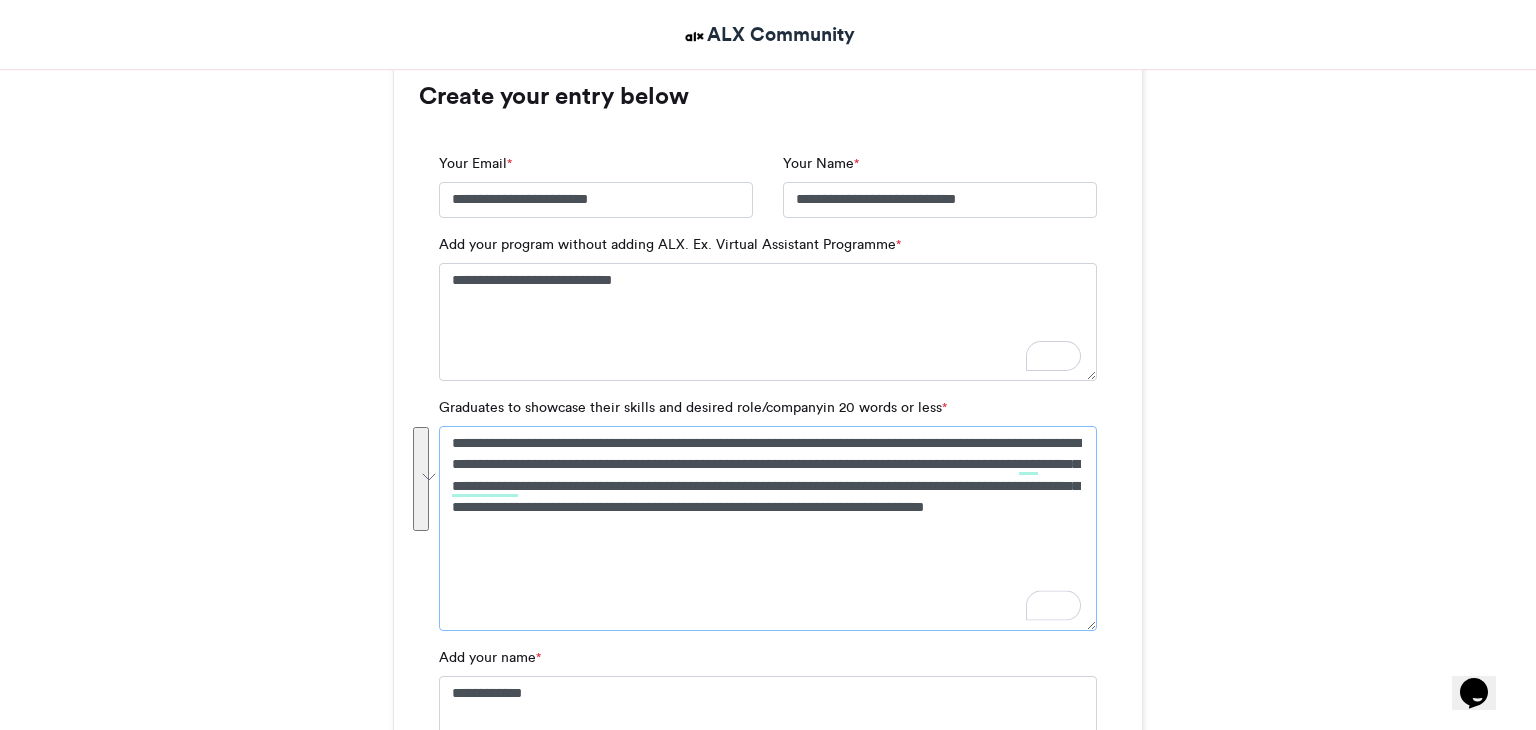 click on "**********" at bounding box center (768, 528) 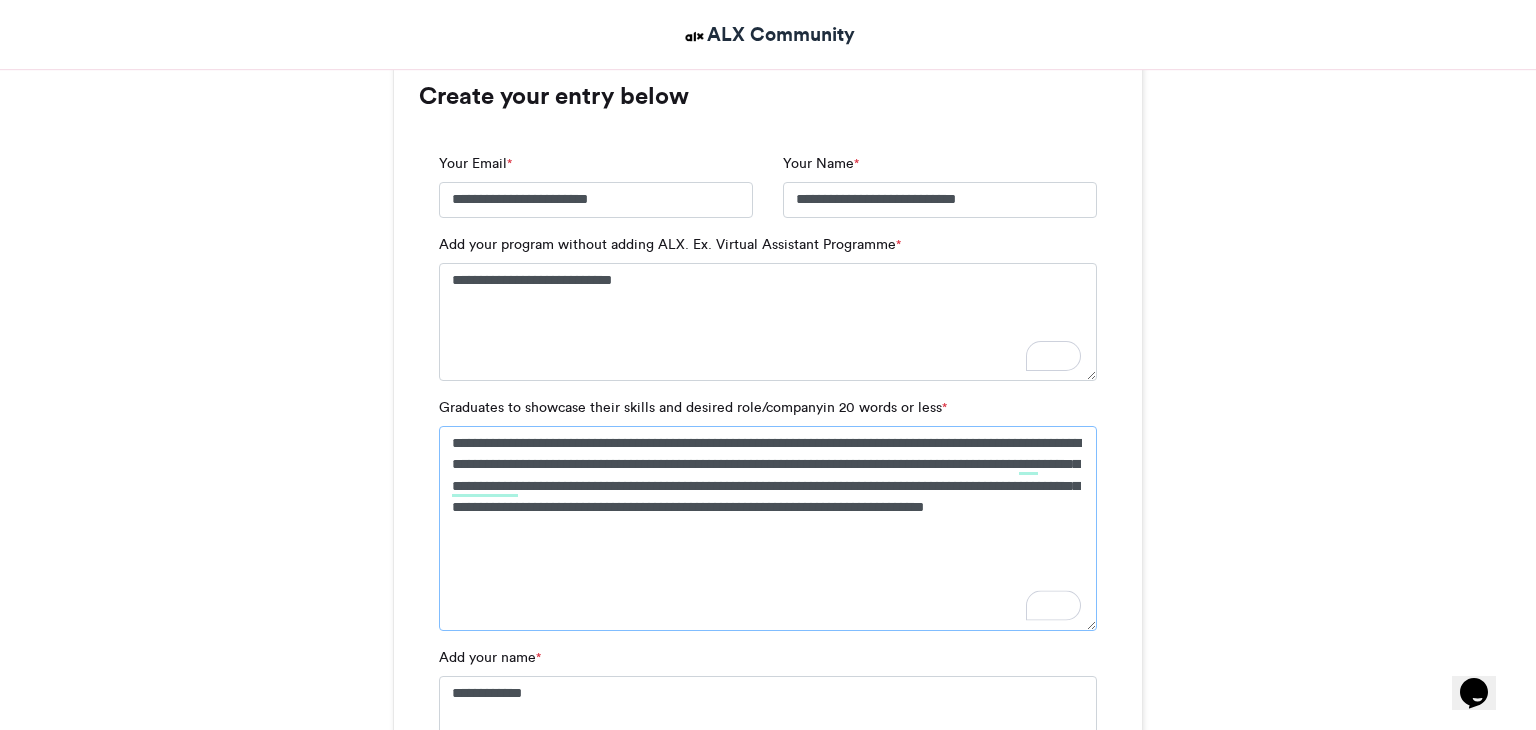 click on "**********" at bounding box center [768, 528] 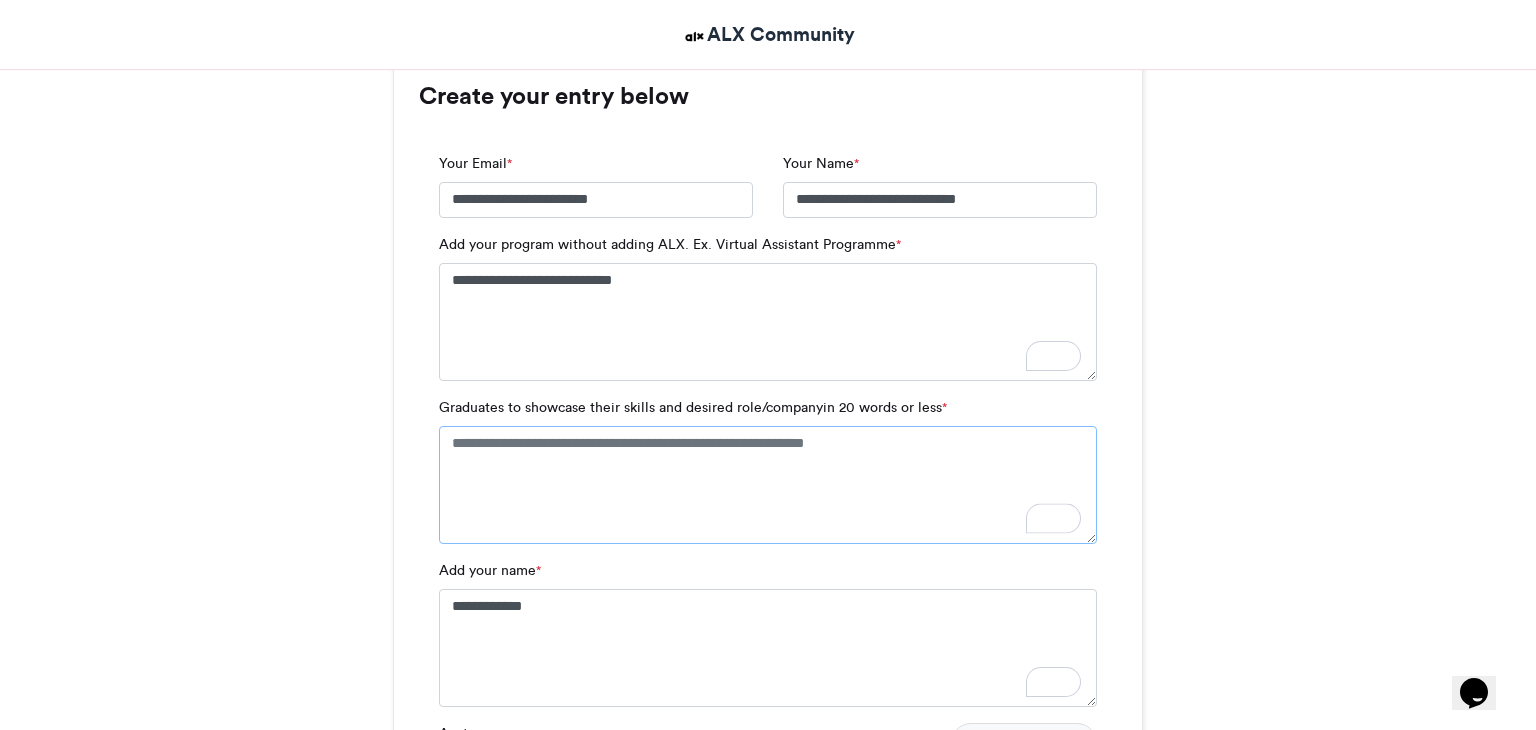 click on "Graduates to showcase their skills and desired role/companyin 20 words or less  *" at bounding box center (768, 485) 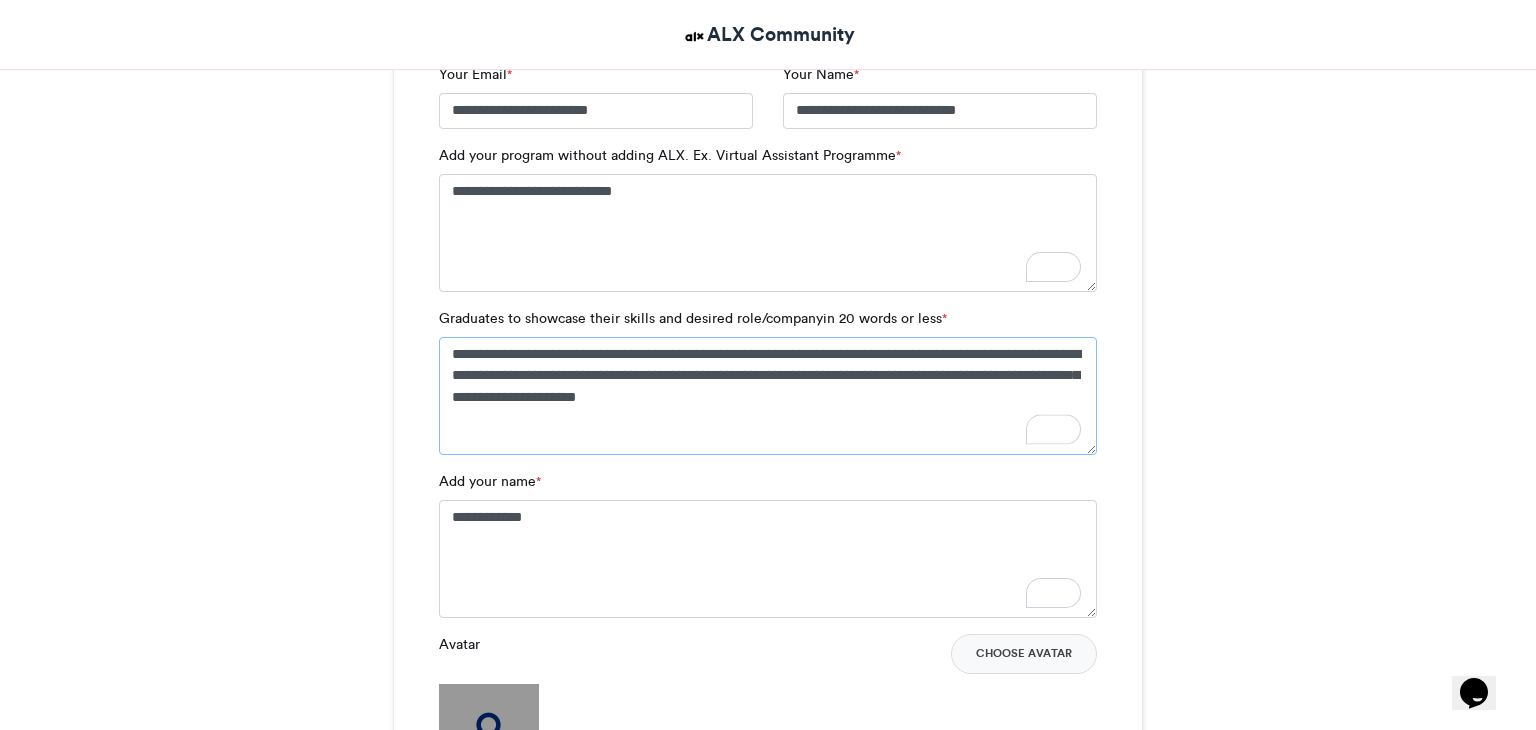 scroll, scrollTop: 1412, scrollLeft: 0, axis: vertical 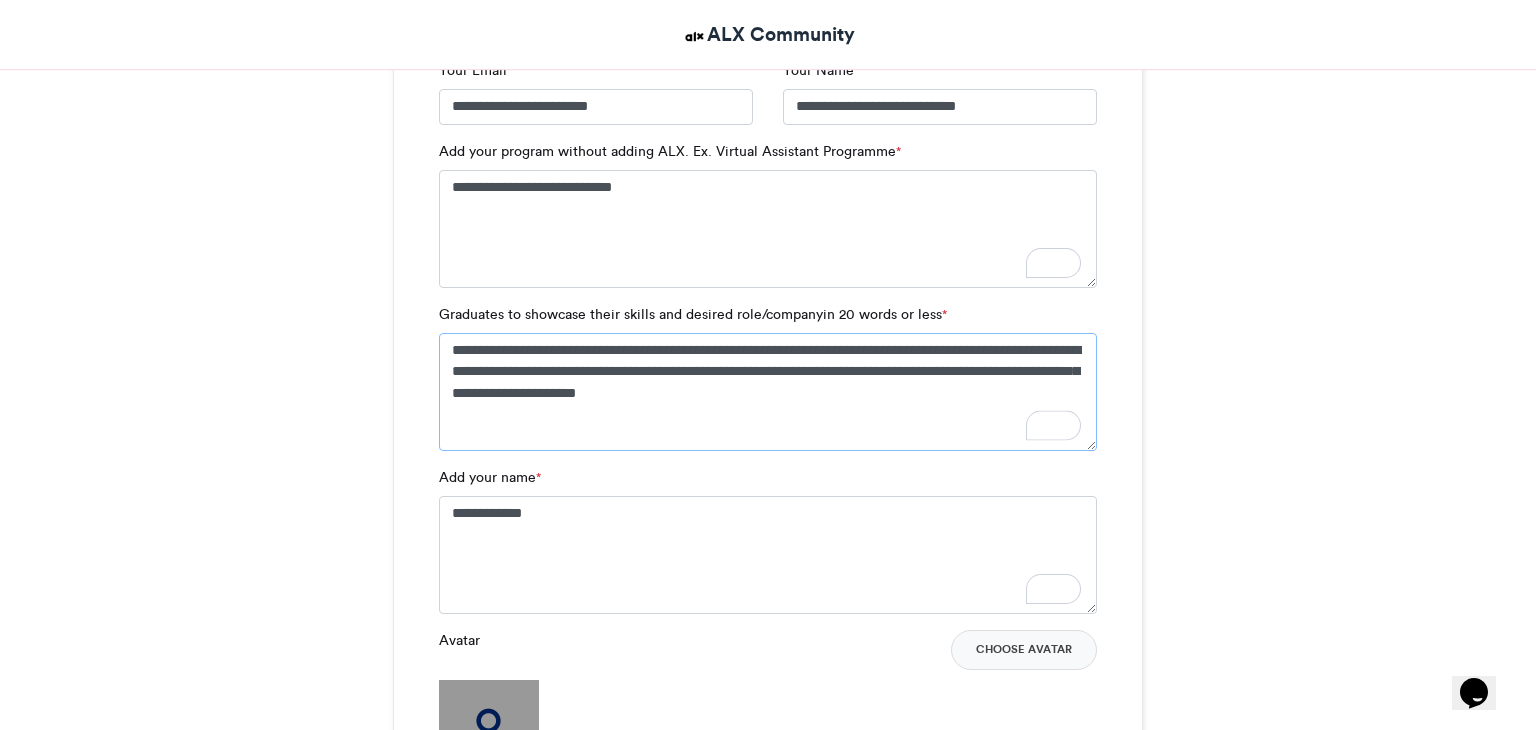 click on "**********" at bounding box center [768, 392] 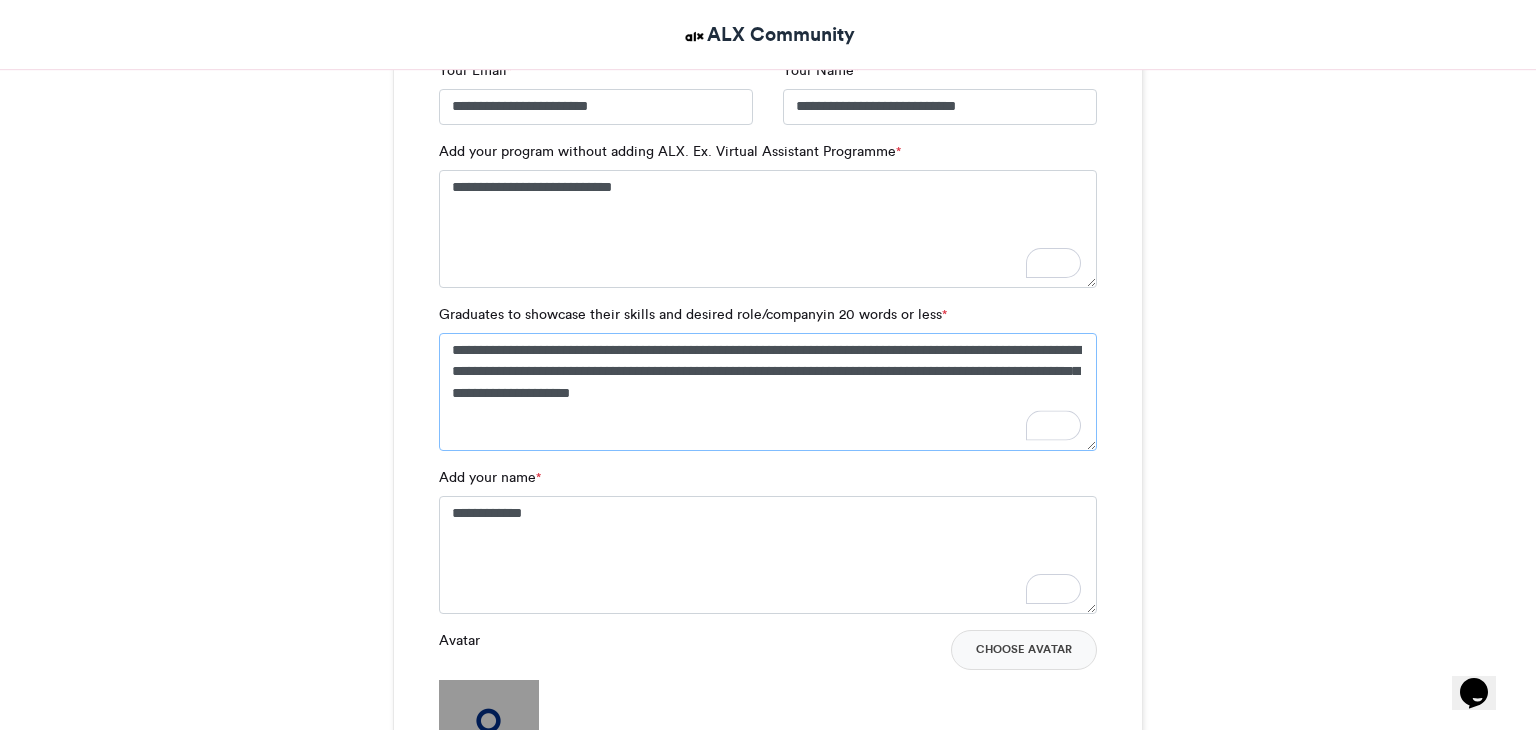 click on "**********" at bounding box center [768, 392] 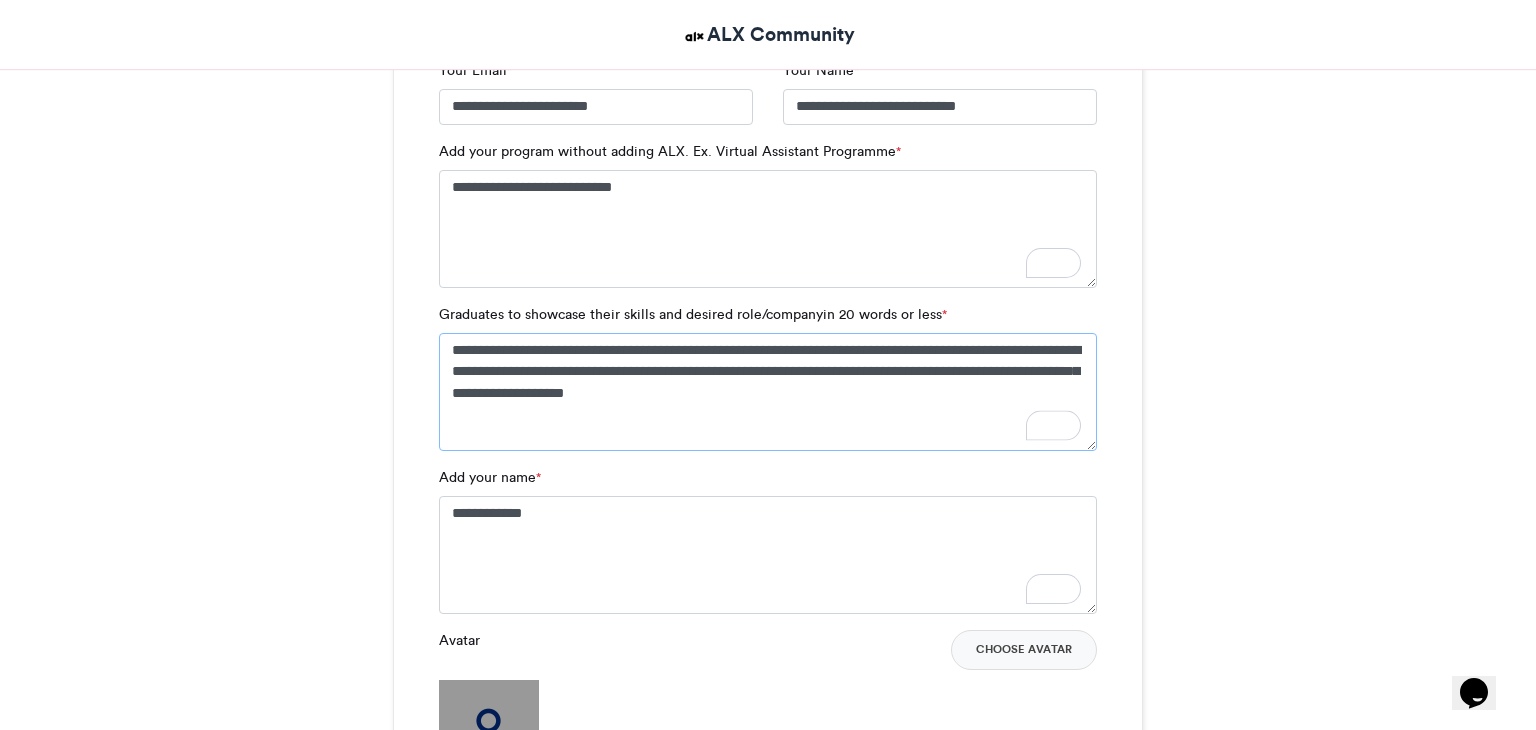 type on "**********" 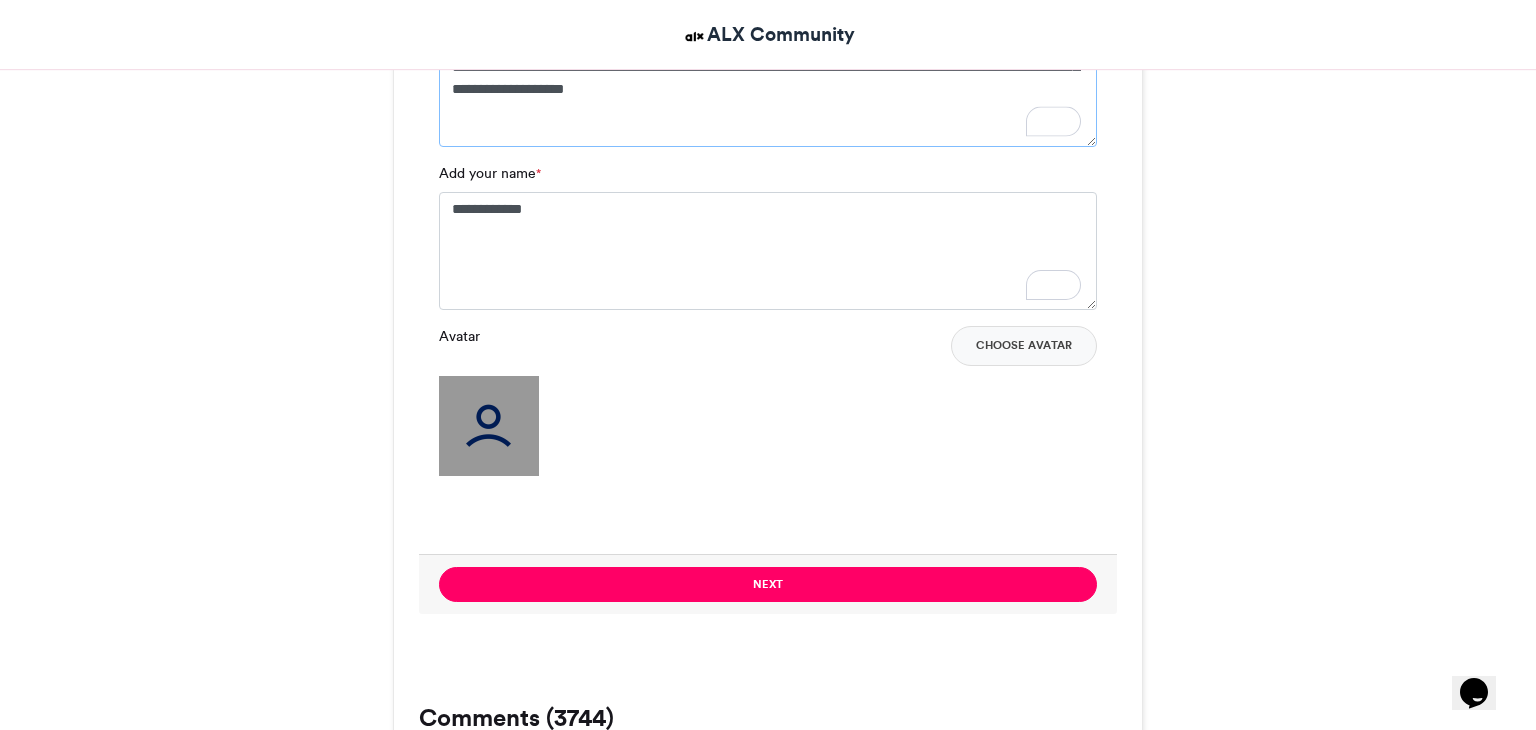 scroll, scrollTop: 1718, scrollLeft: 0, axis: vertical 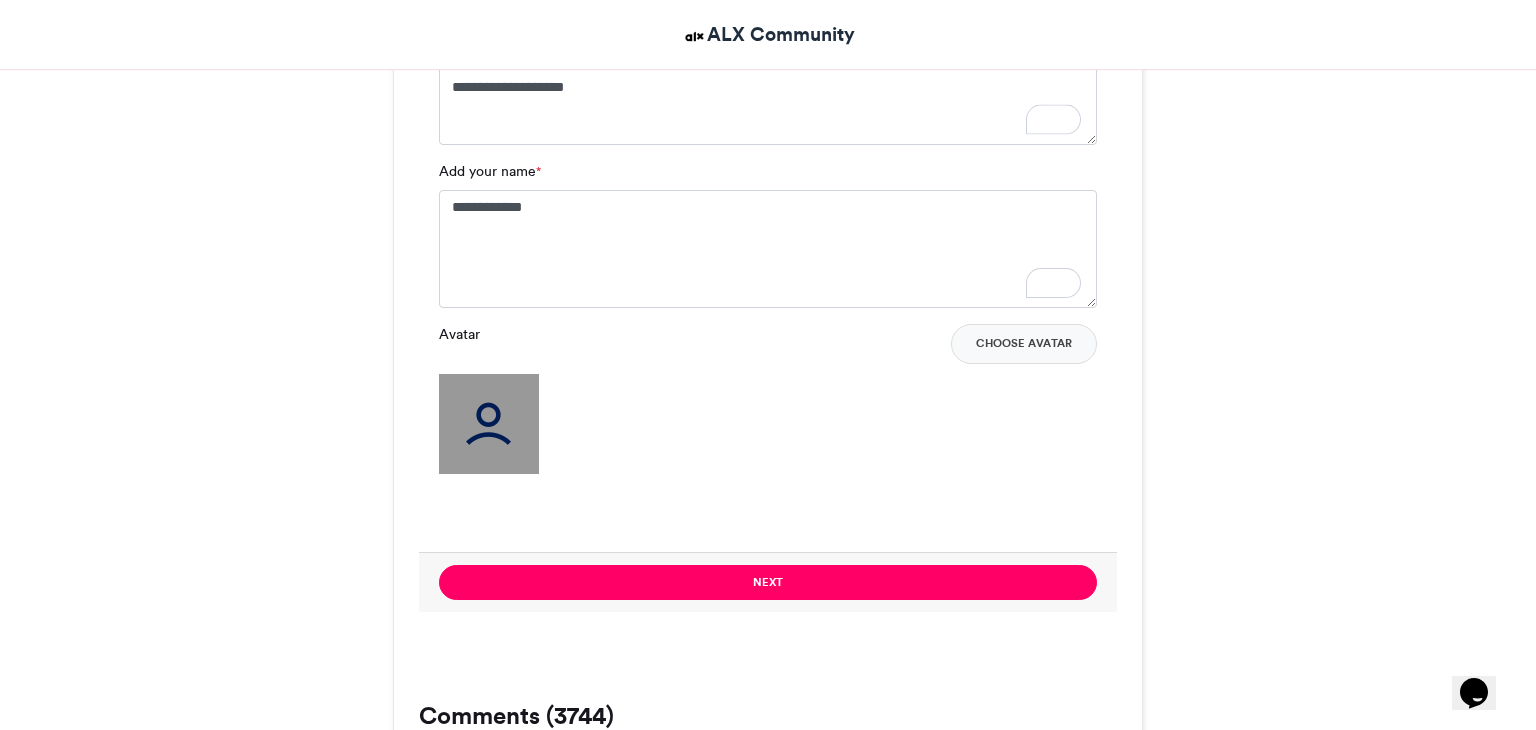 click at bounding box center [489, 424] 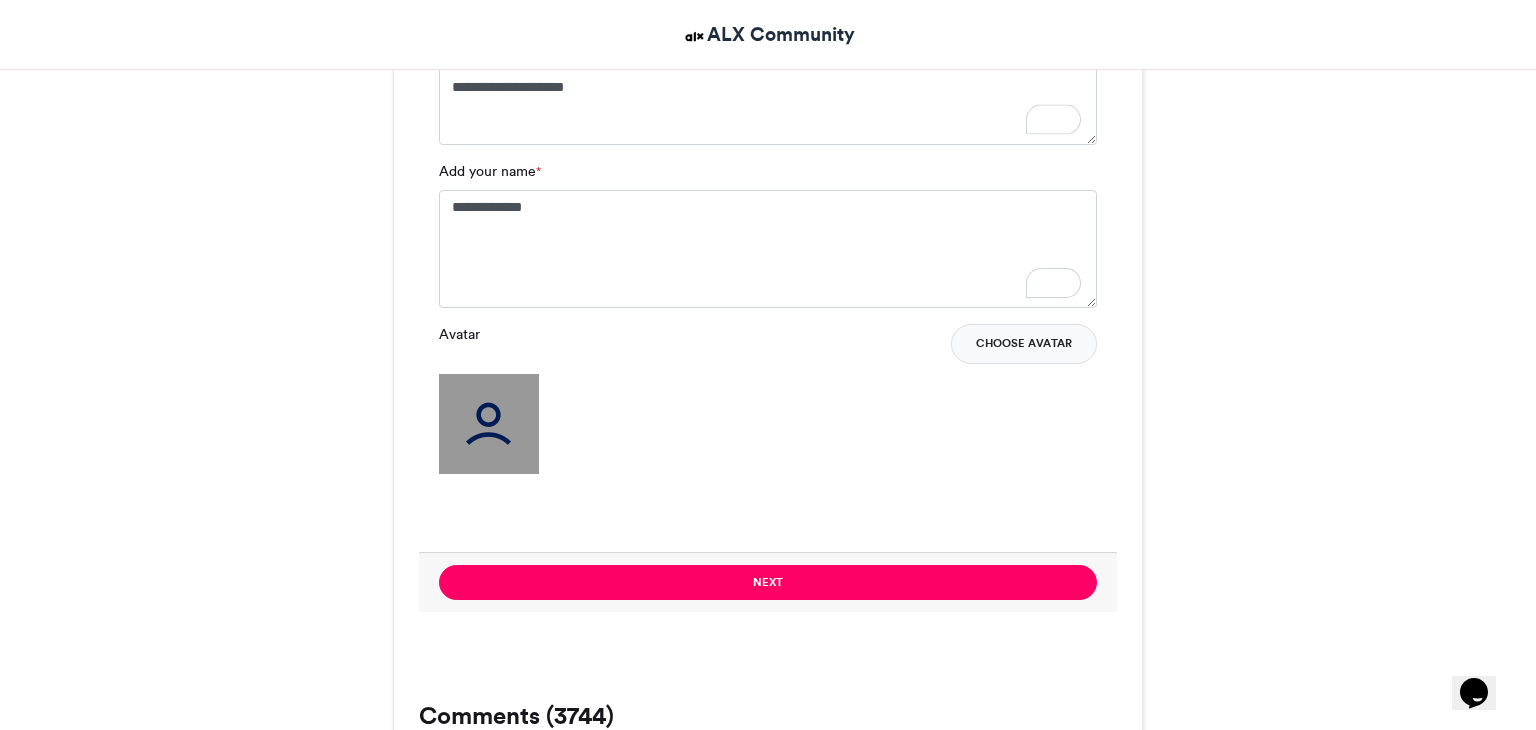 click on "Choose Avatar" at bounding box center [1024, 344] 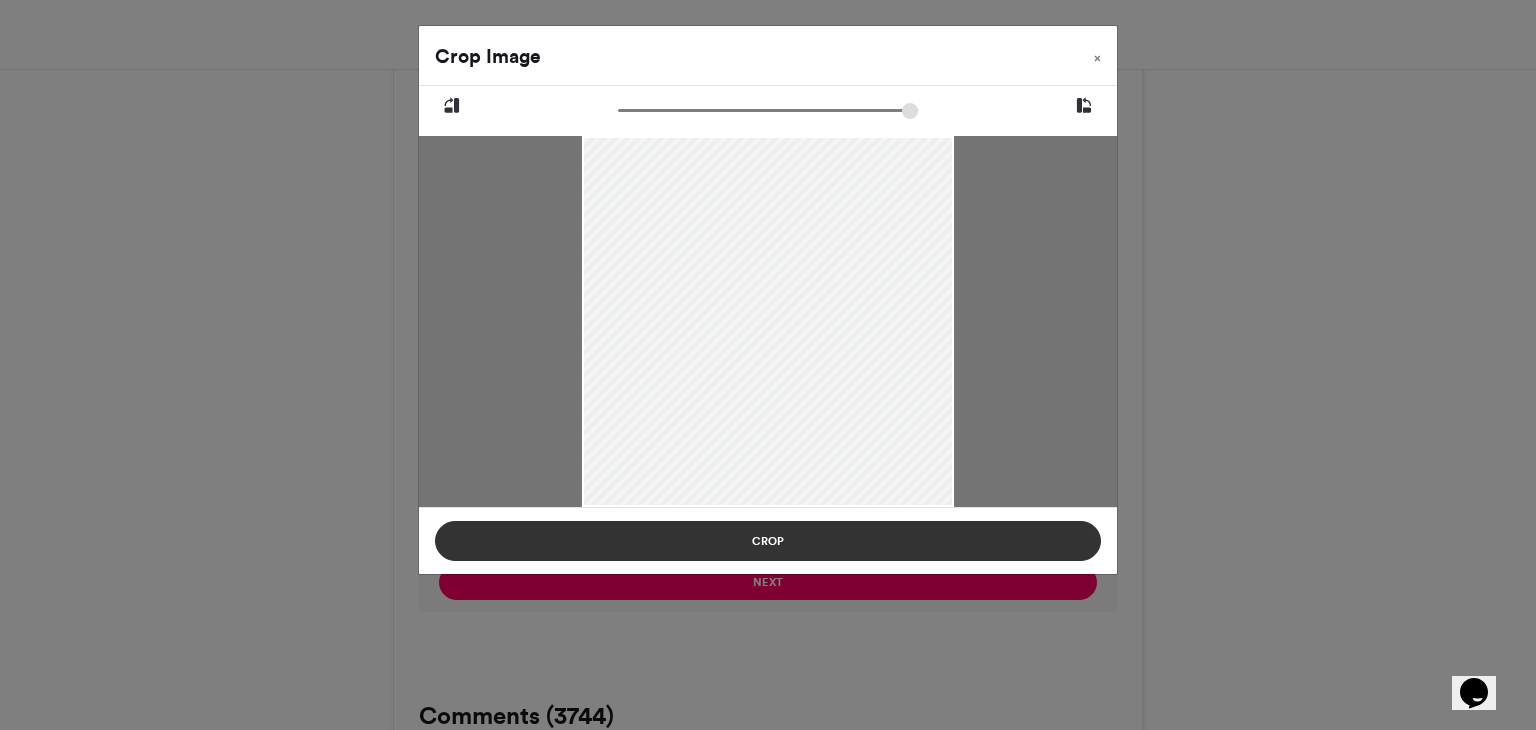 click on "Crop" at bounding box center (768, 541) 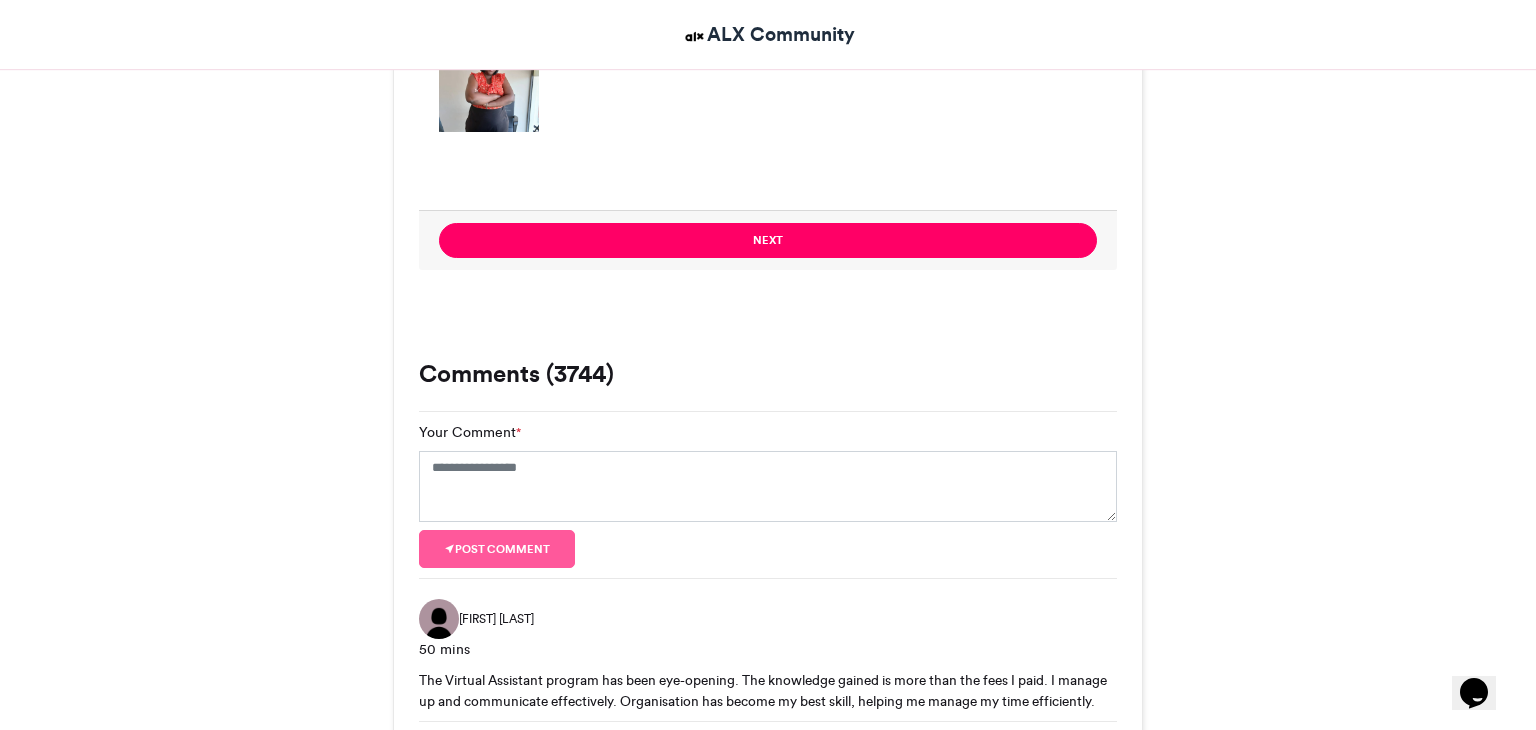 scroll, scrollTop: 2062, scrollLeft: 0, axis: vertical 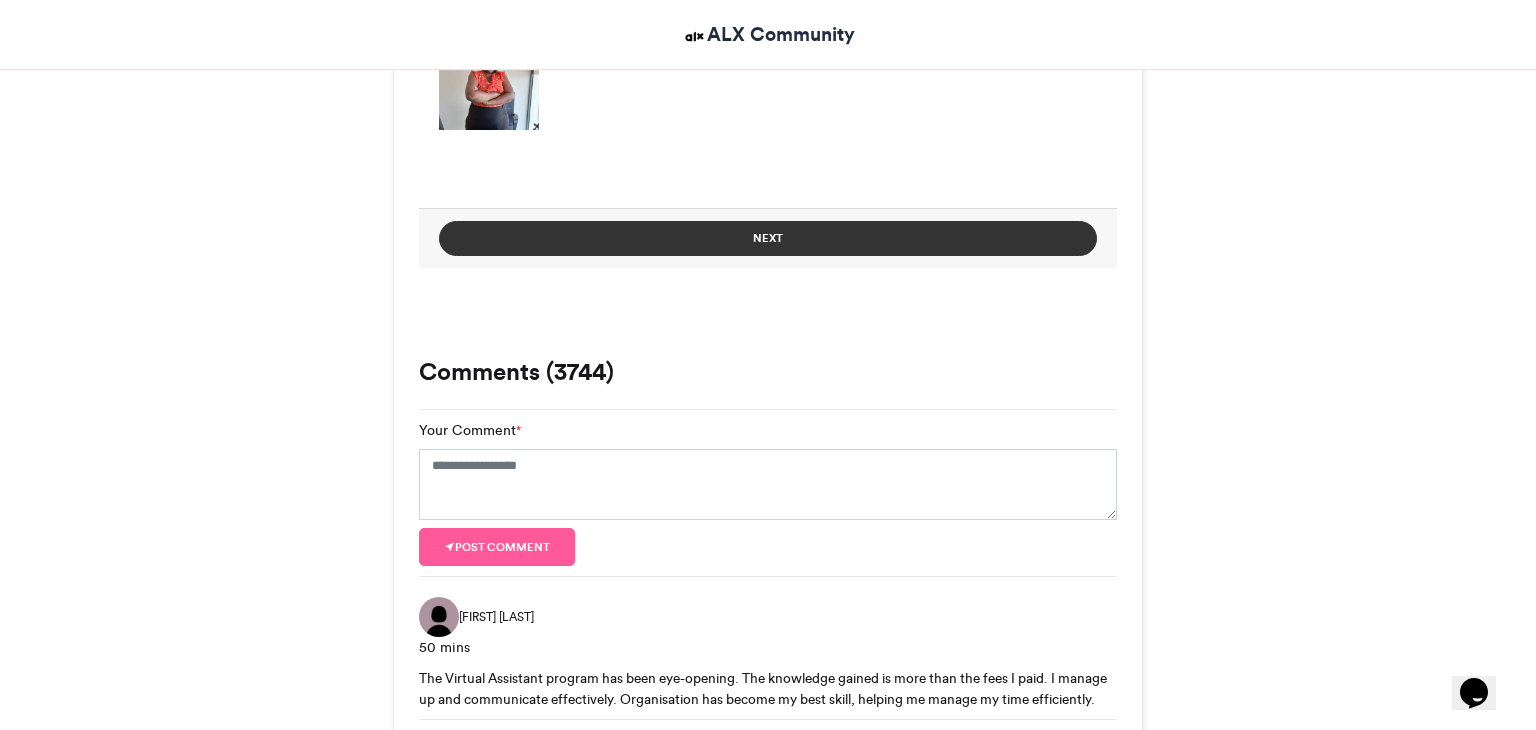 click on "Next" at bounding box center (768, 238) 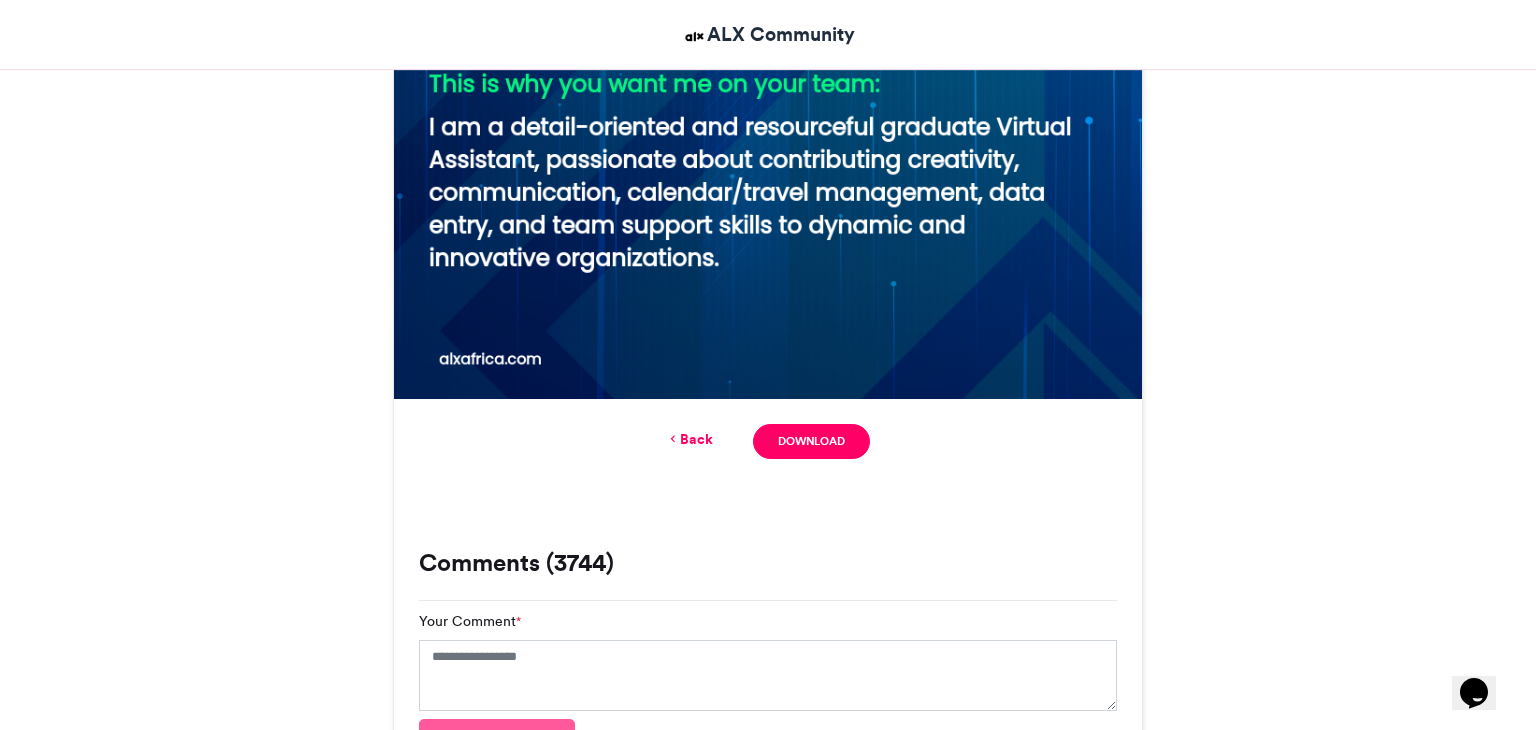 scroll, scrollTop: 980, scrollLeft: 0, axis: vertical 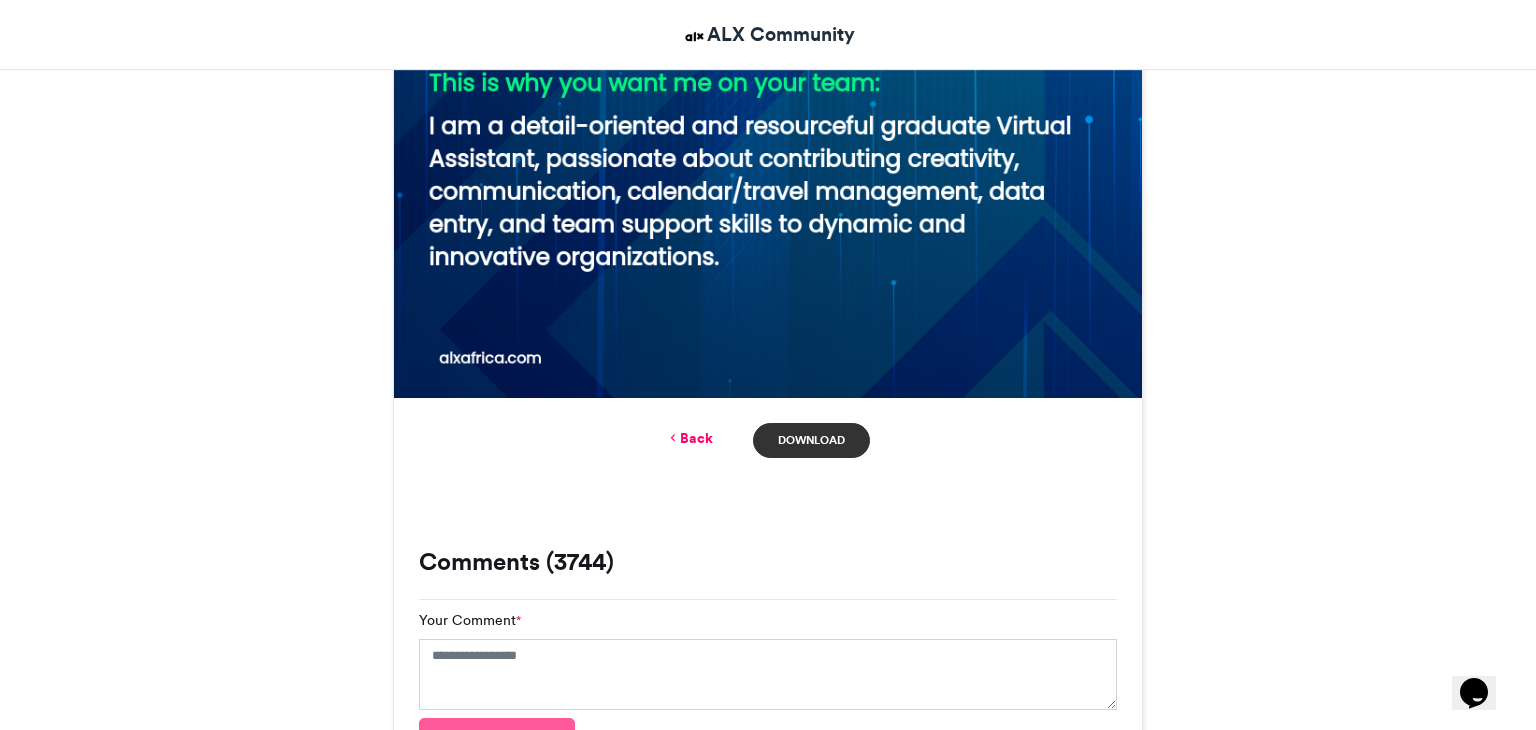 click on "Download" at bounding box center (811, 440) 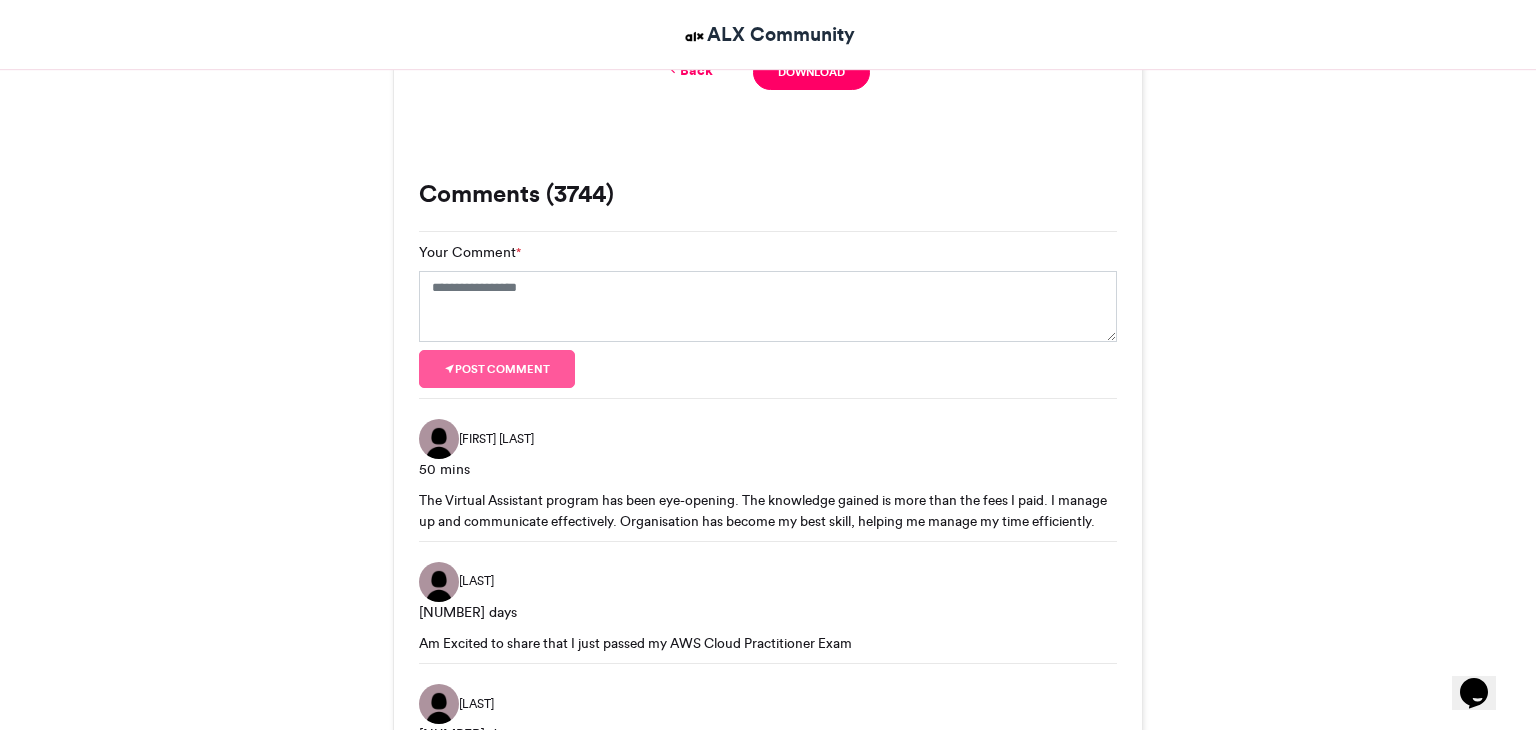 scroll, scrollTop: 1355, scrollLeft: 0, axis: vertical 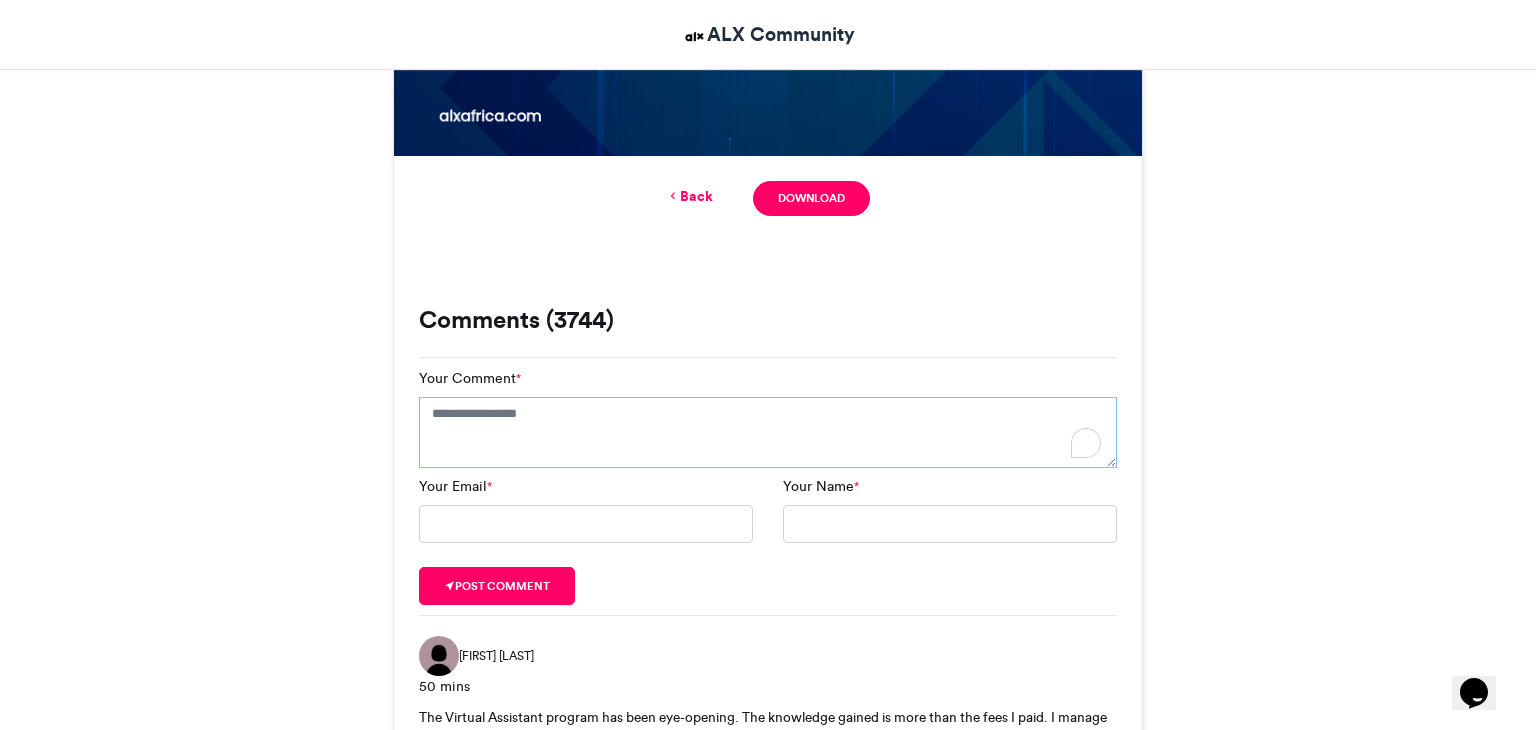 paste on "**********" 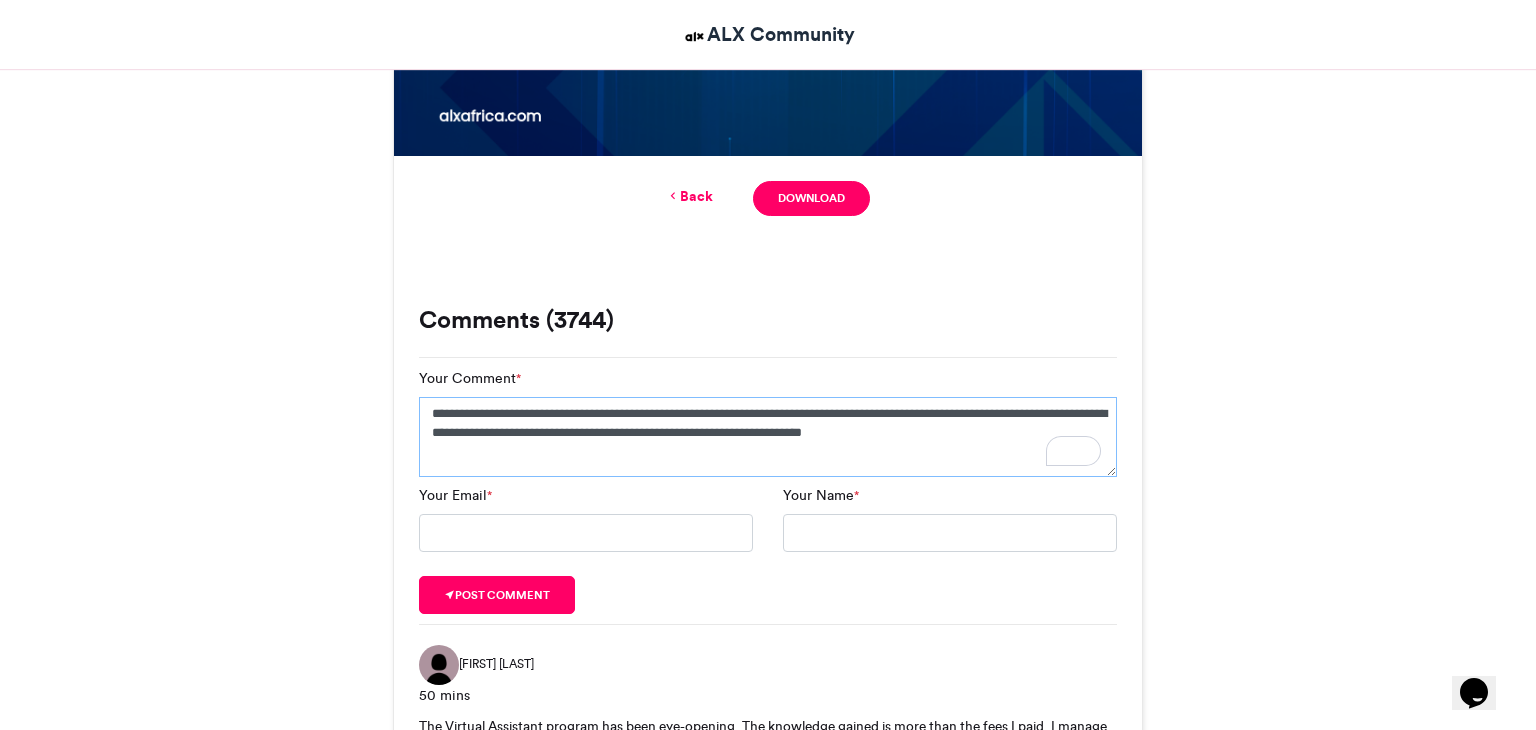 click on "**********" at bounding box center (768, 437) 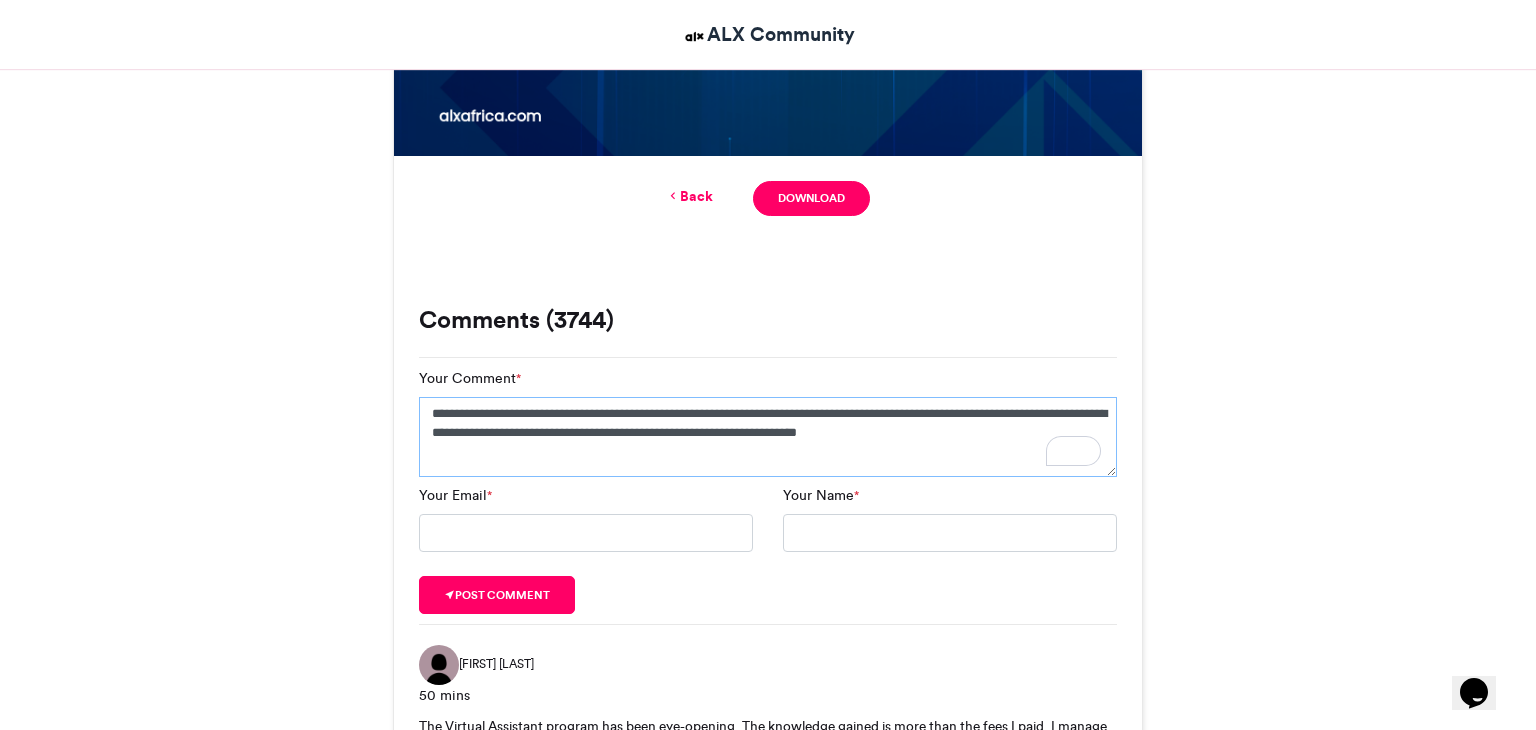 type on "**********" 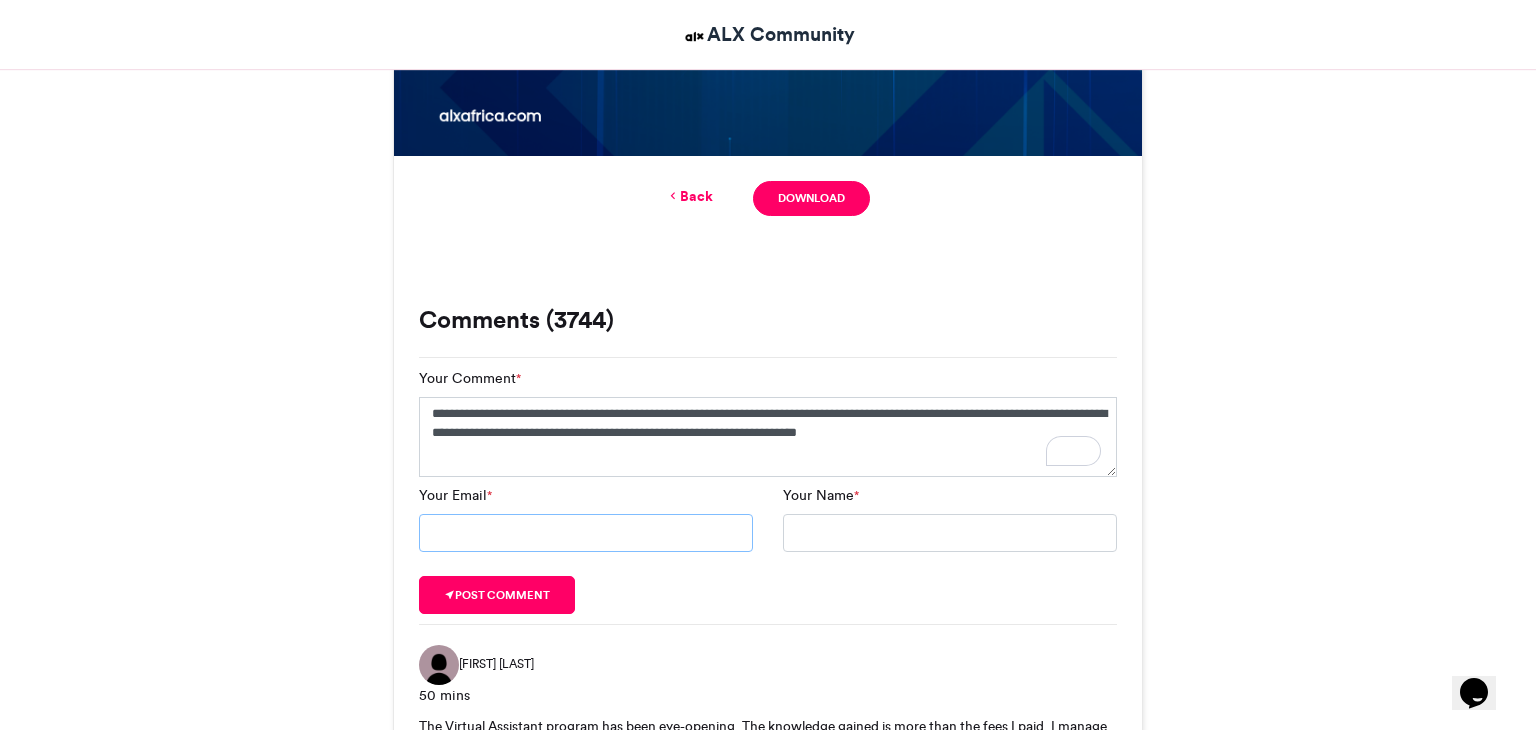 click on "Your Email  *" at bounding box center [586, 533] 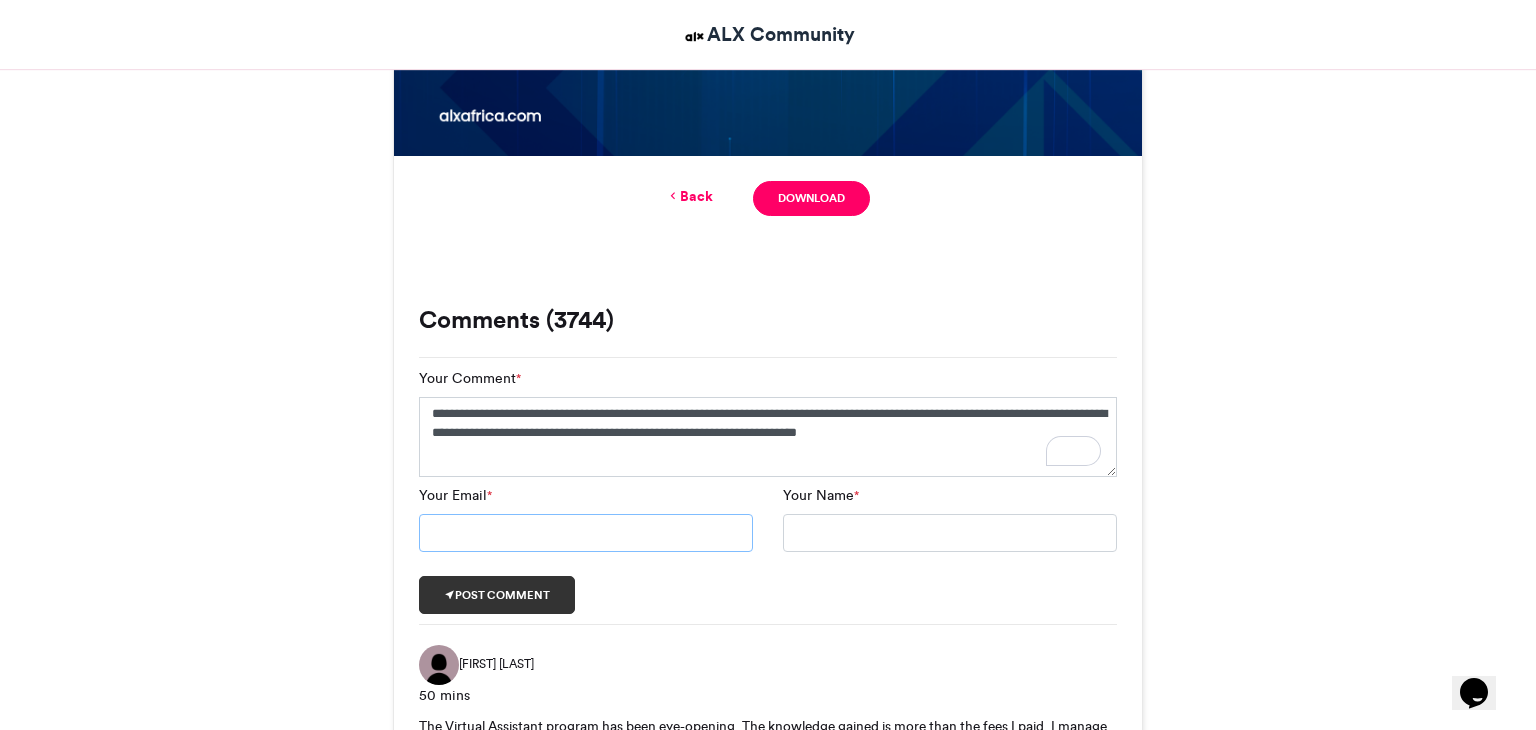 type on "**********" 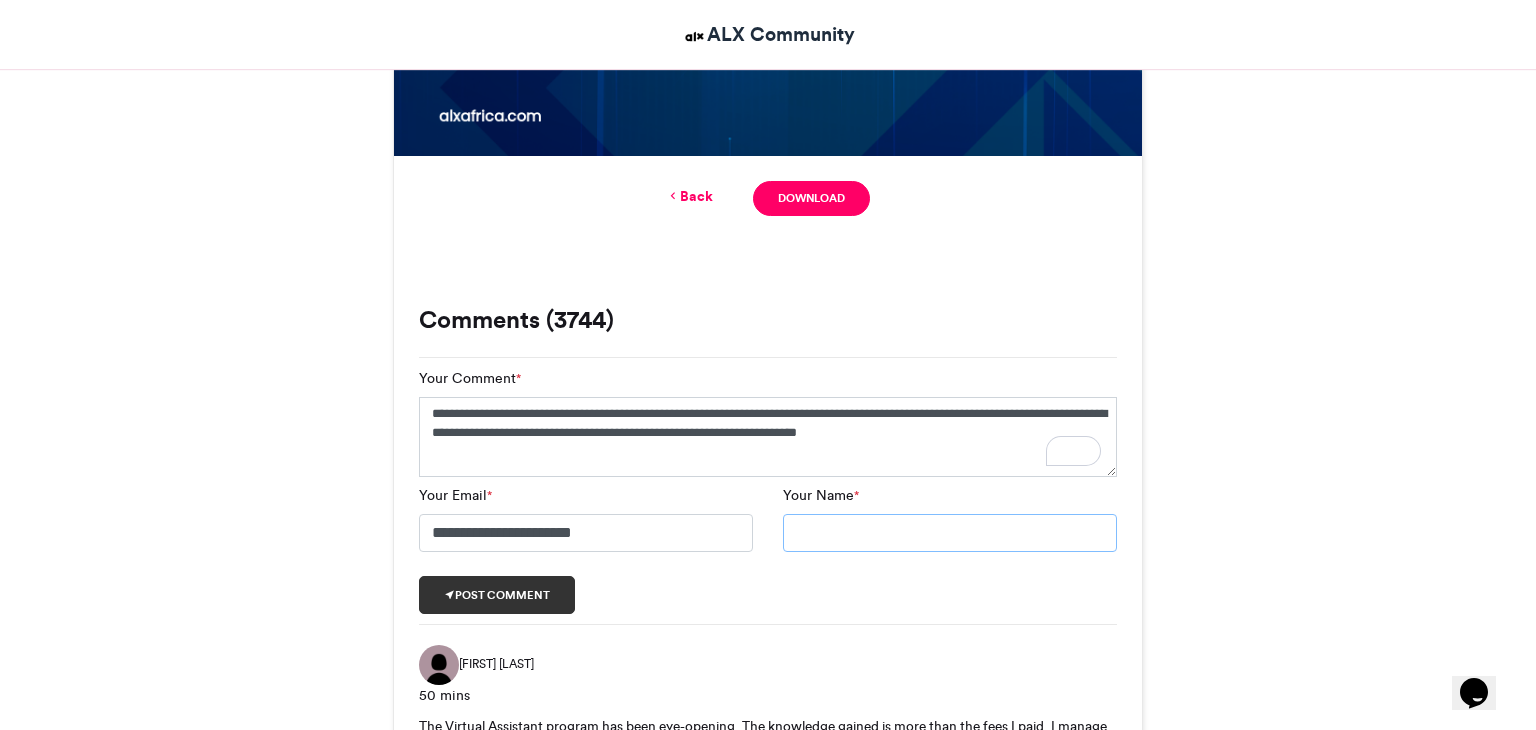 type on "**********" 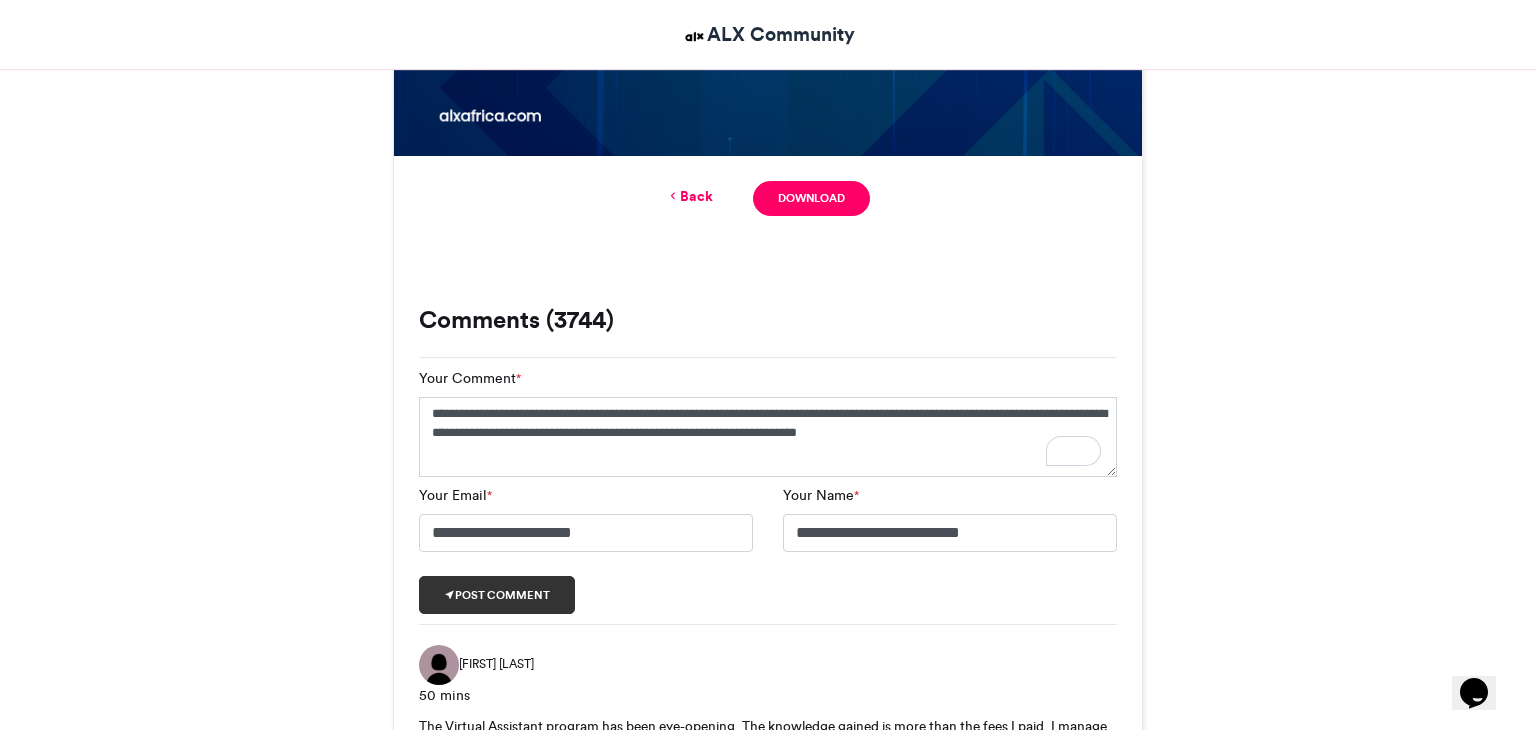 click on "Post comment" at bounding box center (497, 595) 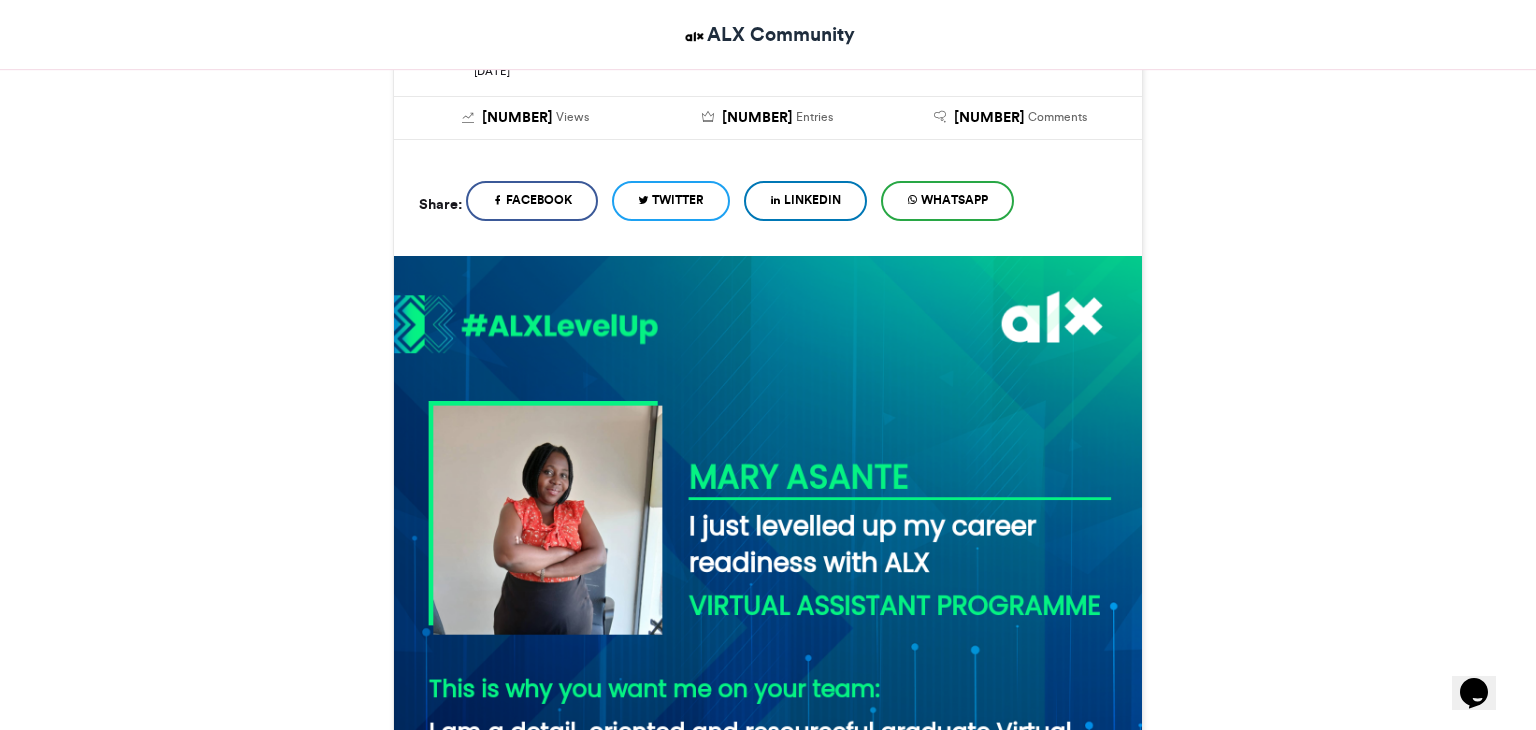 scroll, scrollTop: 364, scrollLeft: 0, axis: vertical 